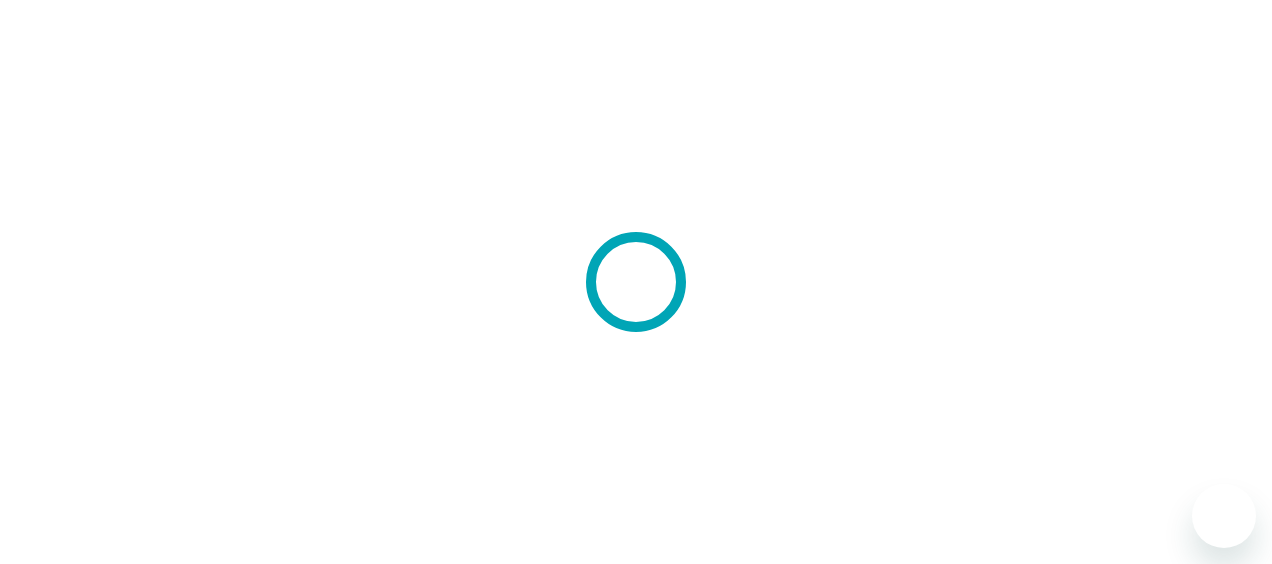 scroll, scrollTop: 0, scrollLeft: 0, axis: both 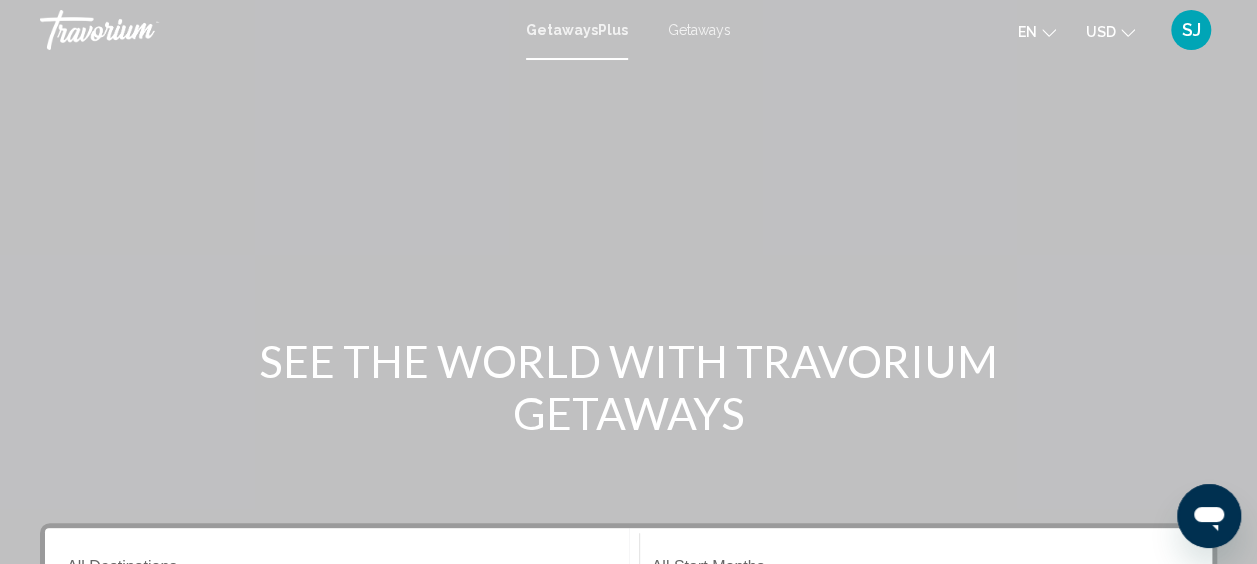 click on "Getaways" at bounding box center [699, 30] 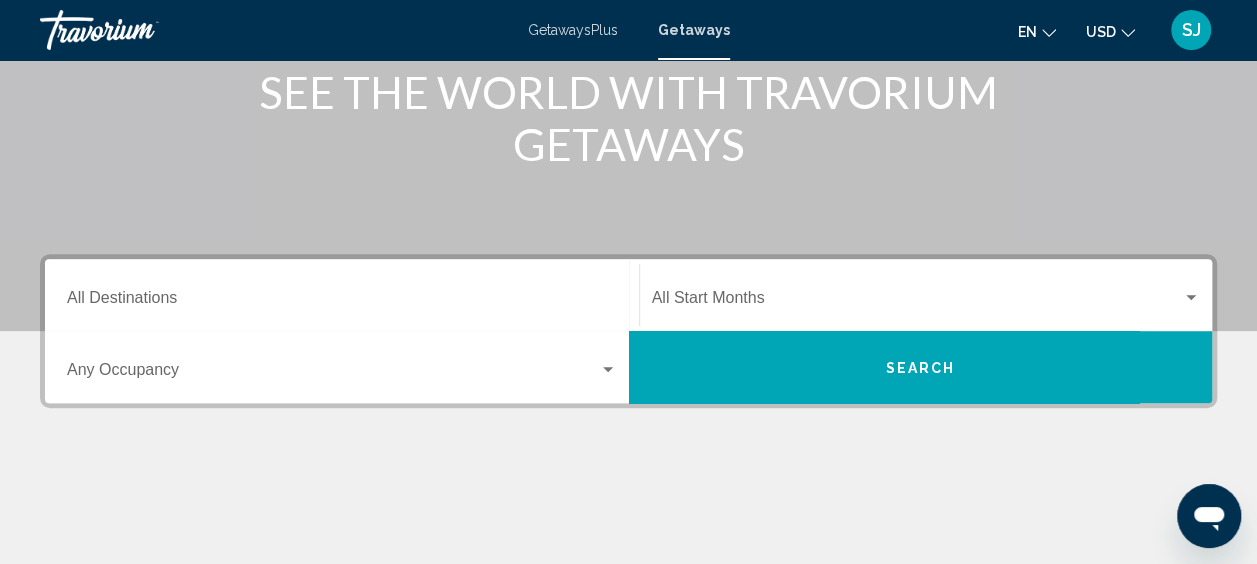 scroll, scrollTop: 300, scrollLeft: 0, axis: vertical 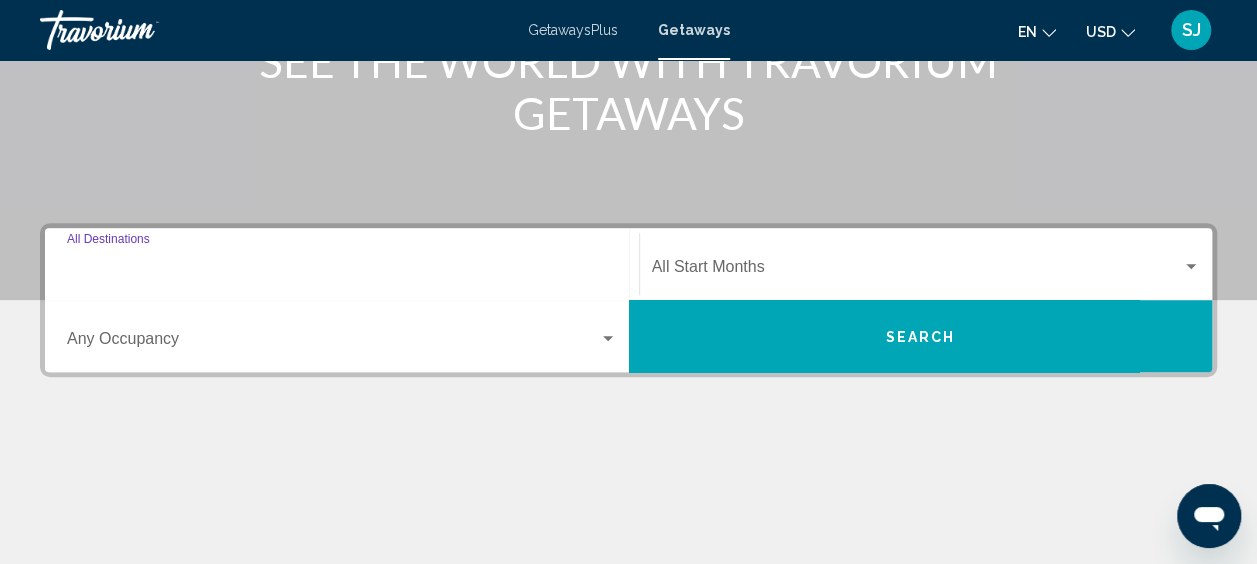click on "Destination All Destinations" at bounding box center [342, 271] 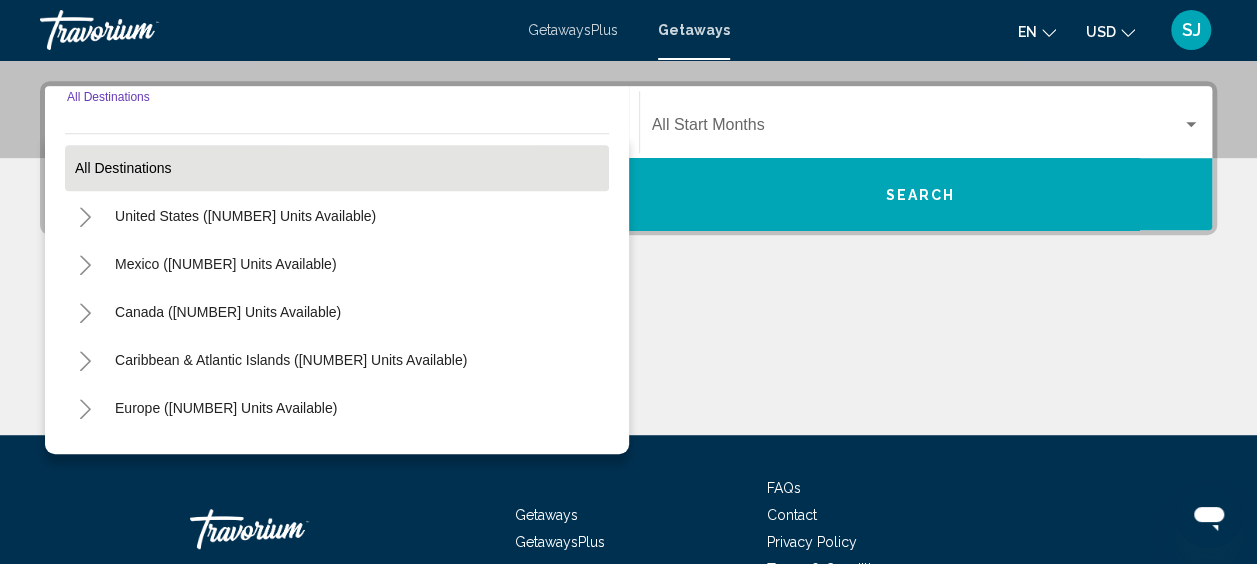 scroll, scrollTop: 458, scrollLeft: 0, axis: vertical 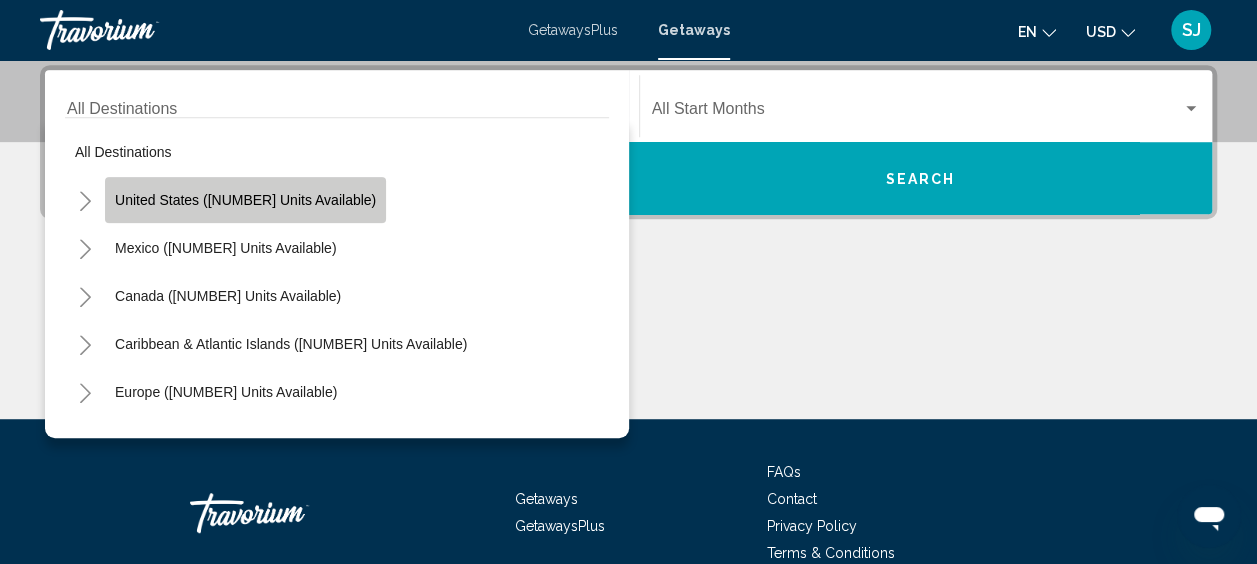 click on "United States ([NUMBER] units available)" at bounding box center [245, 200] 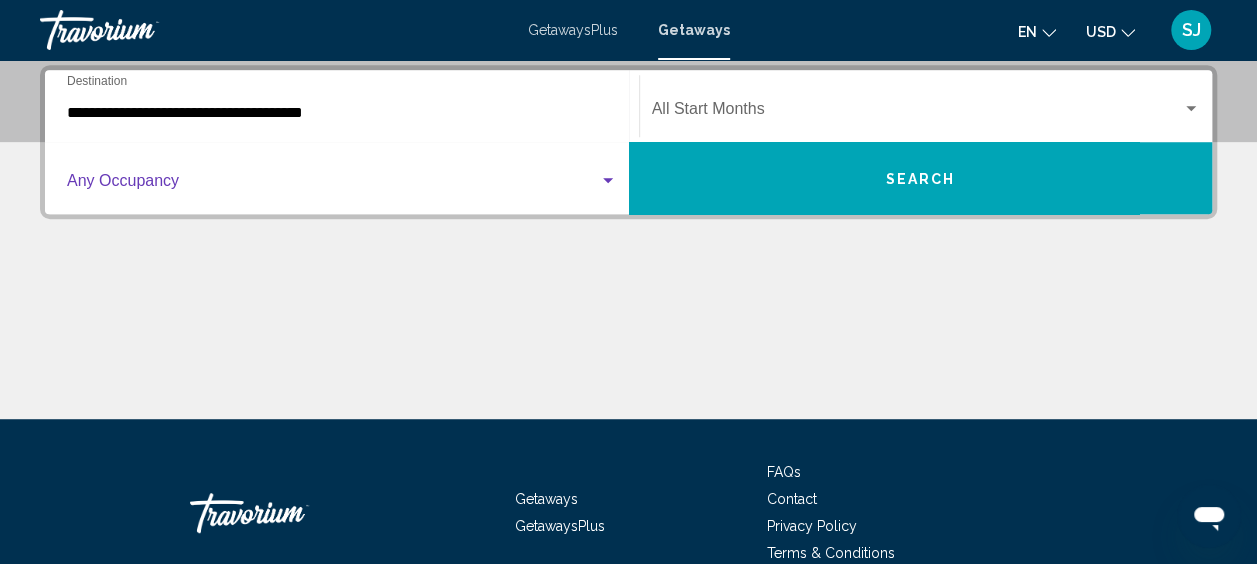click at bounding box center [333, 185] 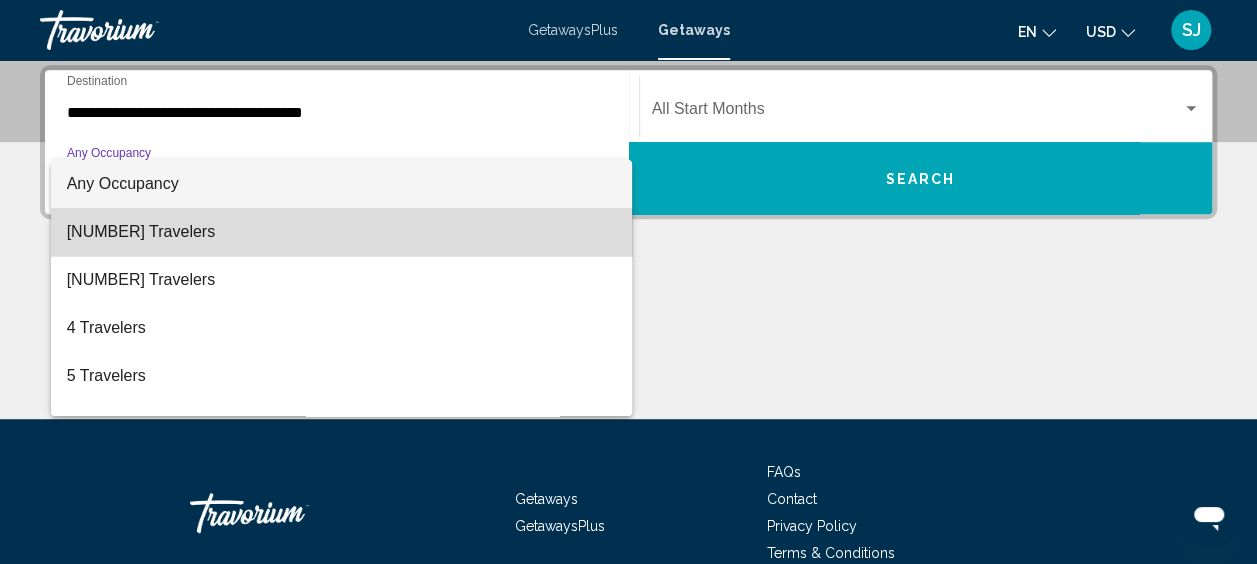 click on "[NUMBER] Travelers" at bounding box center (342, 232) 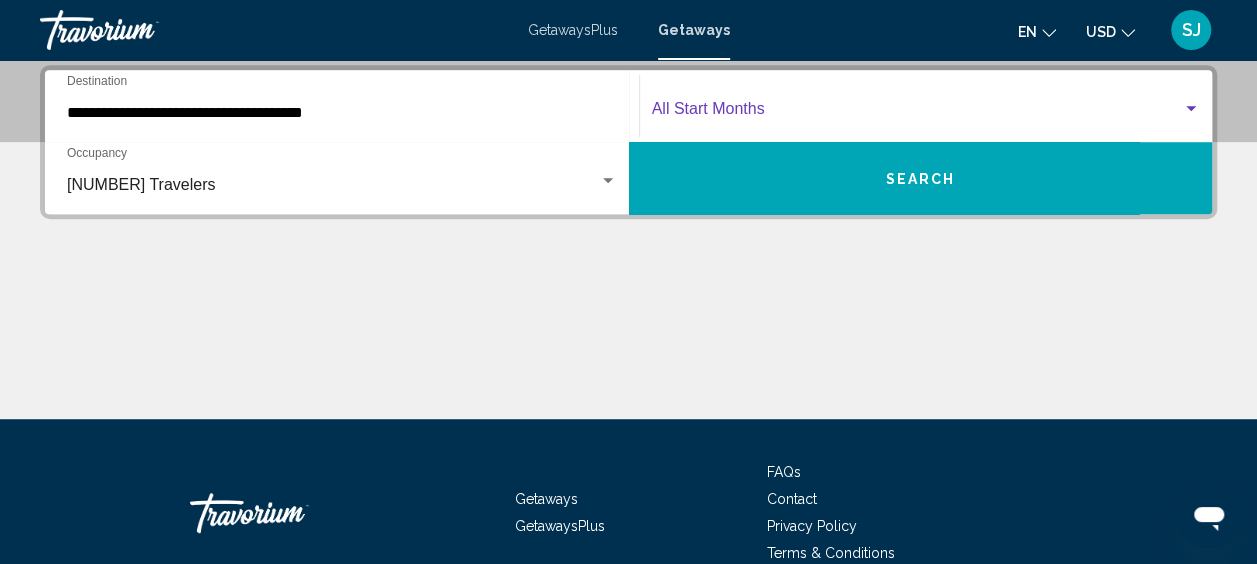 click at bounding box center (917, 113) 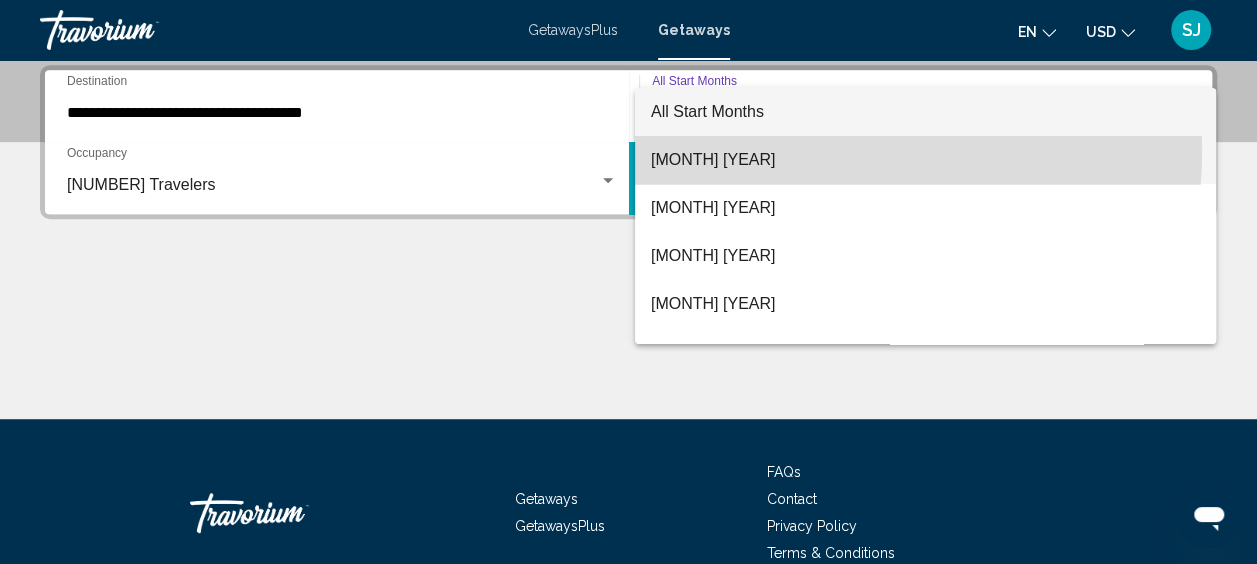 click on "[MONTH] [YEAR]" at bounding box center [925, 160] 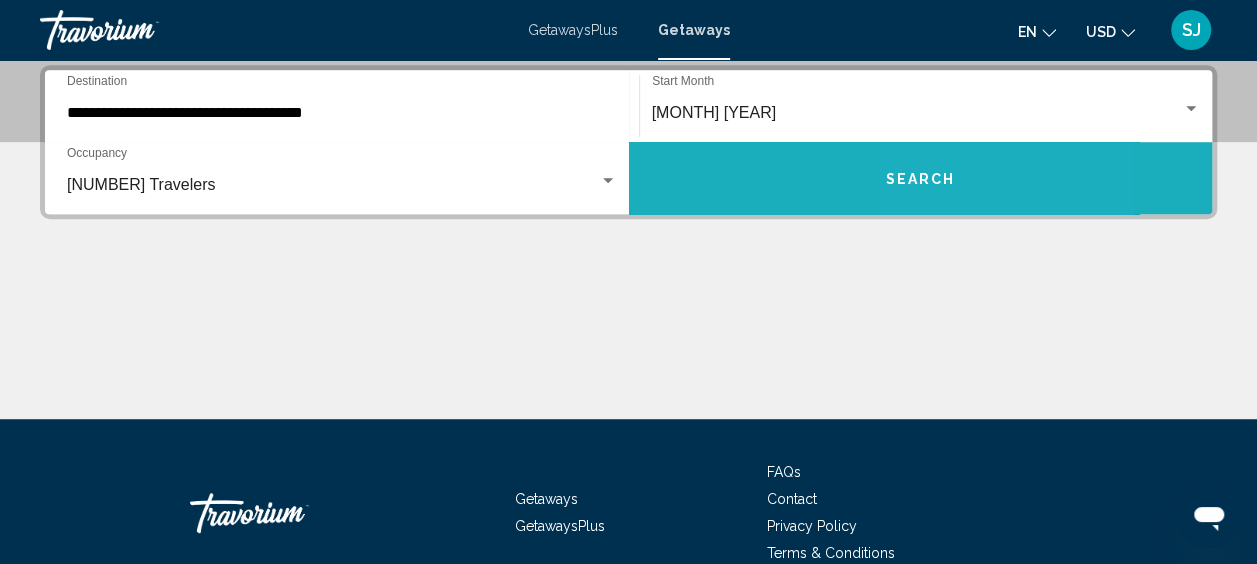 click on "Search" at bounding box center [921, 178] 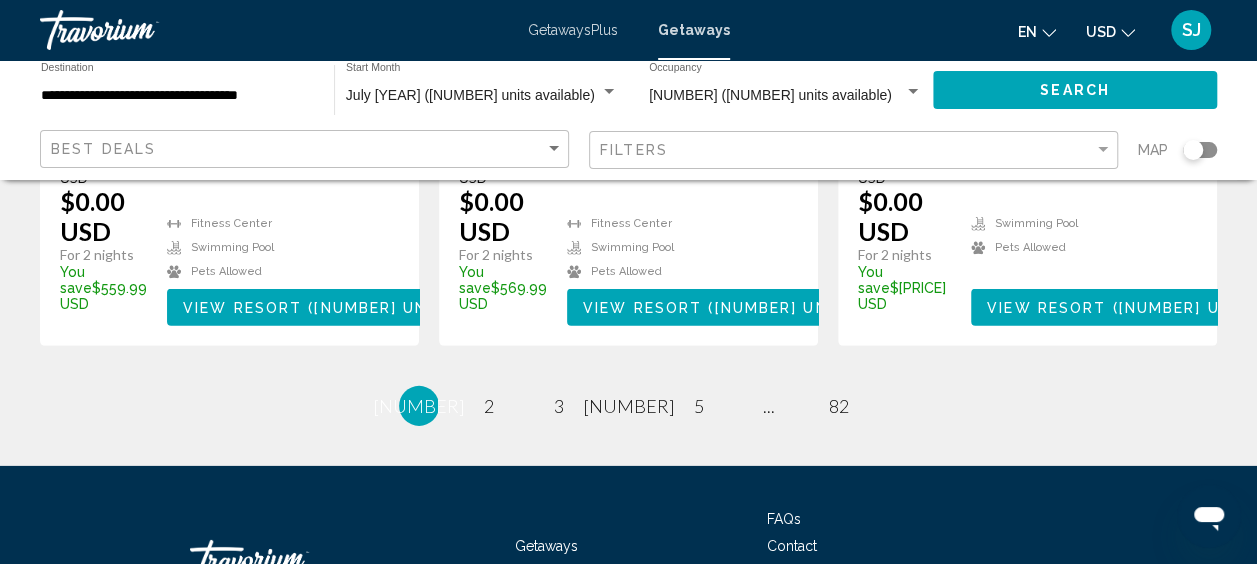 scroll, scrollTop: 2900, scrollLeft: 0, axis: vertical 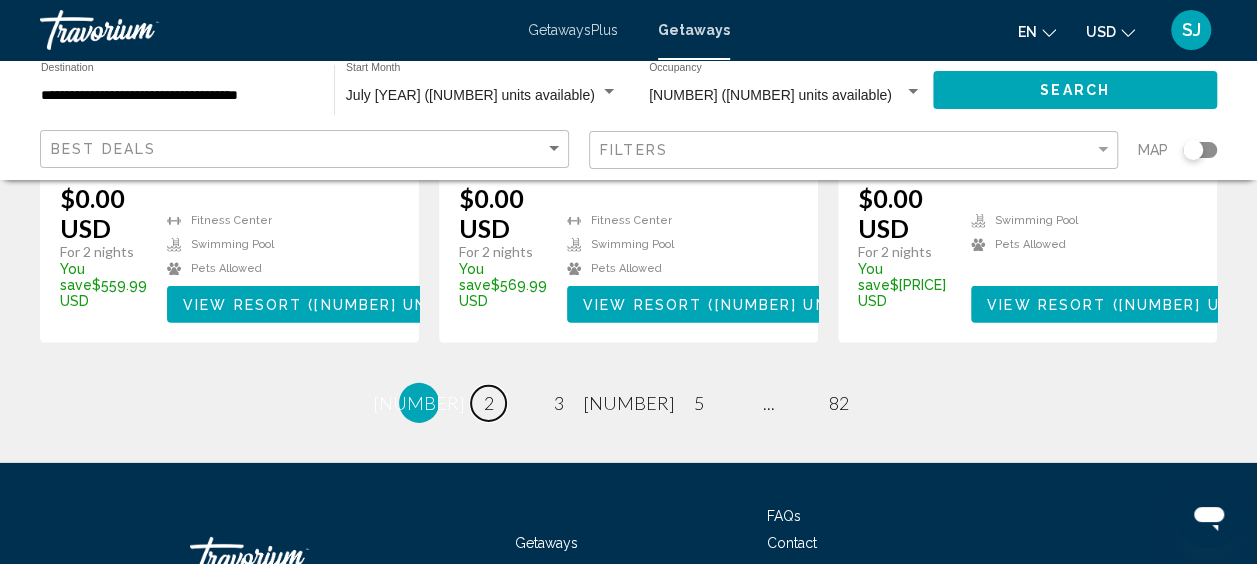 click on "page  2" at bounding box center [488, 403] 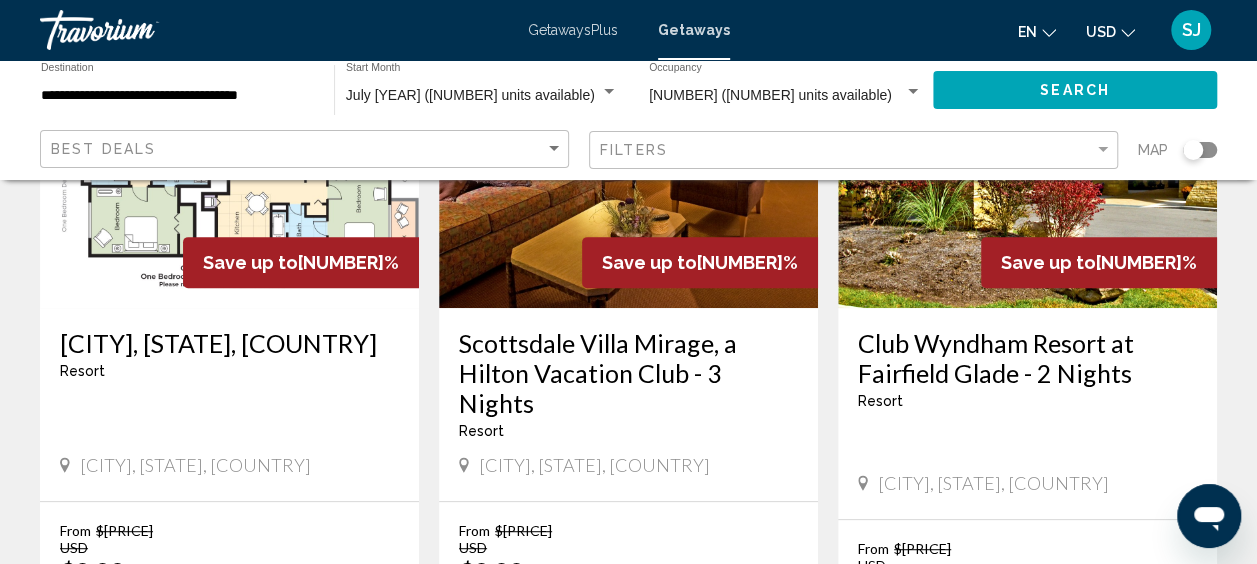 scroll, scrollTop: 300, scrollLeft: 0, axis: vertical 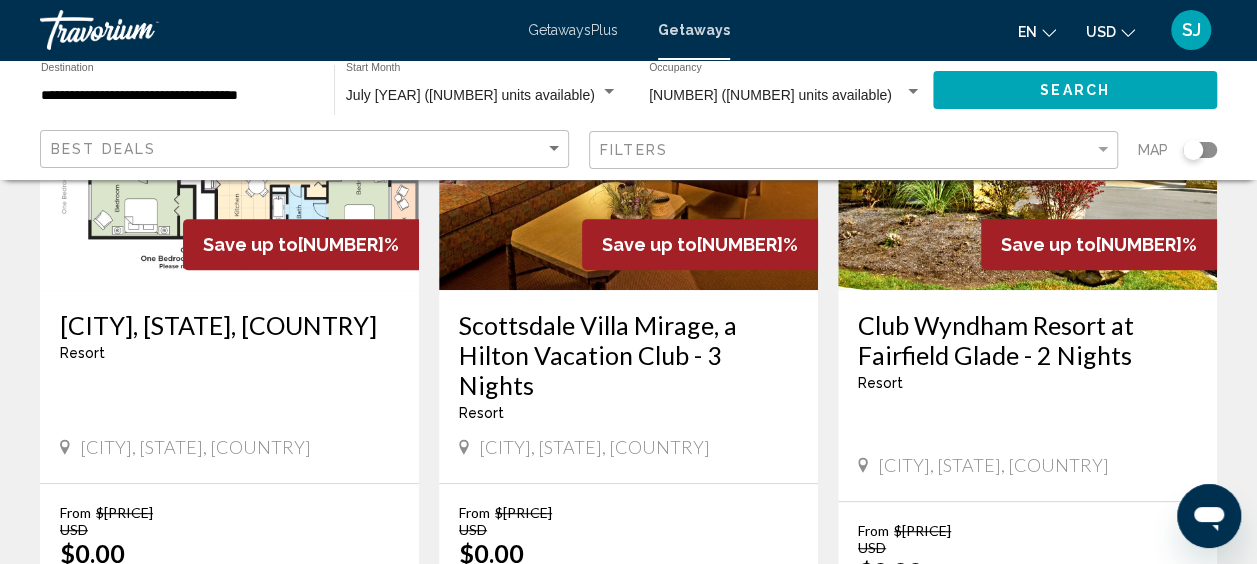 drag, startPoint x: 1196, startPoint y: 152, endPoint x: 1230, endPoint y: 149, distance: 34.132095 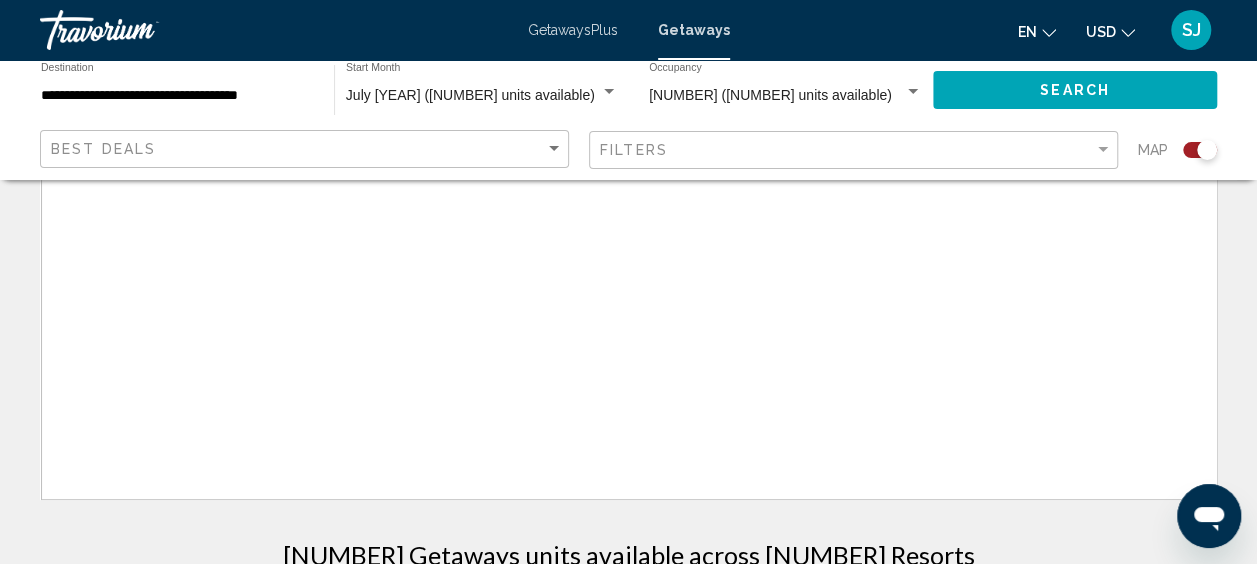 scroll, scrollTop: 920, scrollLeft: 0, axis: vertical 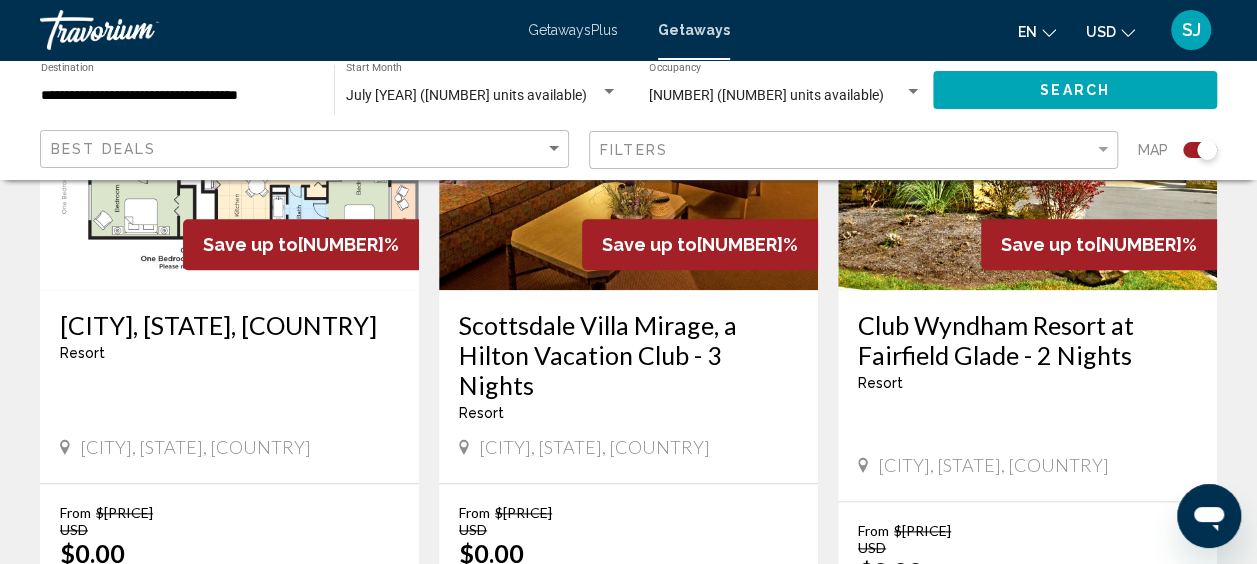 drag, startPoint x: 1209, startPoint y: 151, endPoint x: 1181, endPoint y: 144, distance: 28.86174 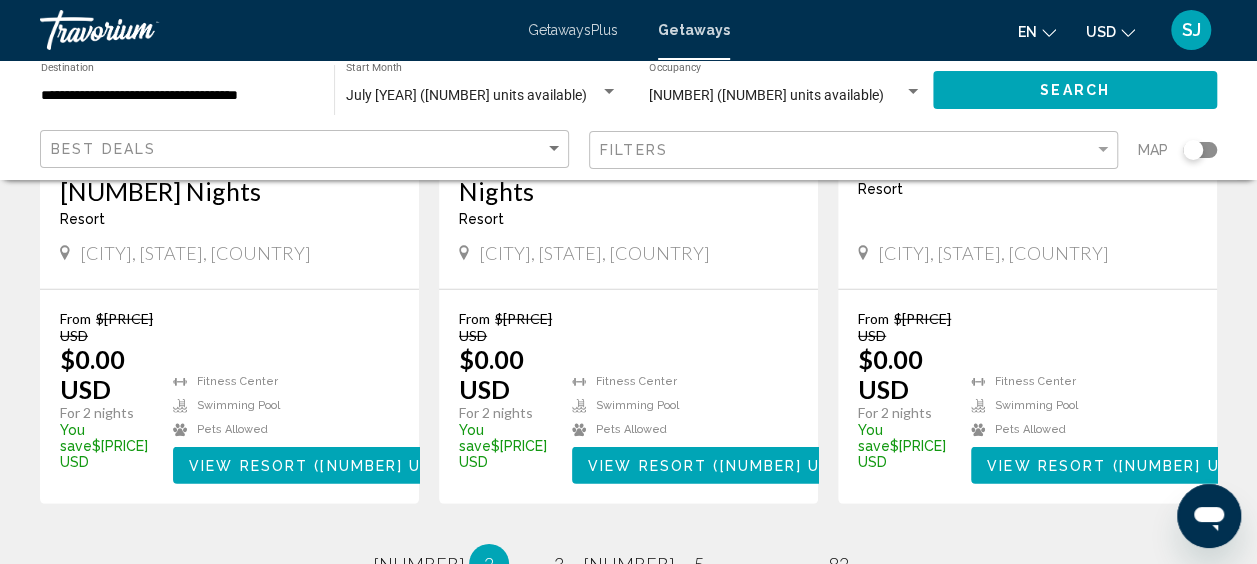 scroll, scrollTop: 2800, scrollLeft: 0, axis: vertical 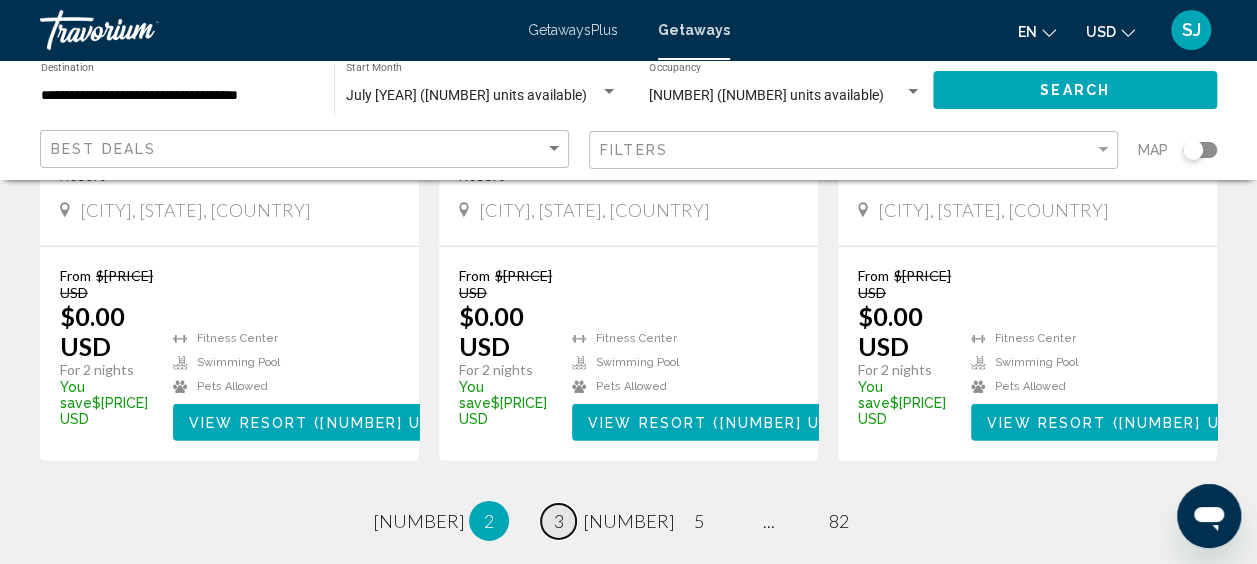 click on "page  3" at bounding box center (418, 521) 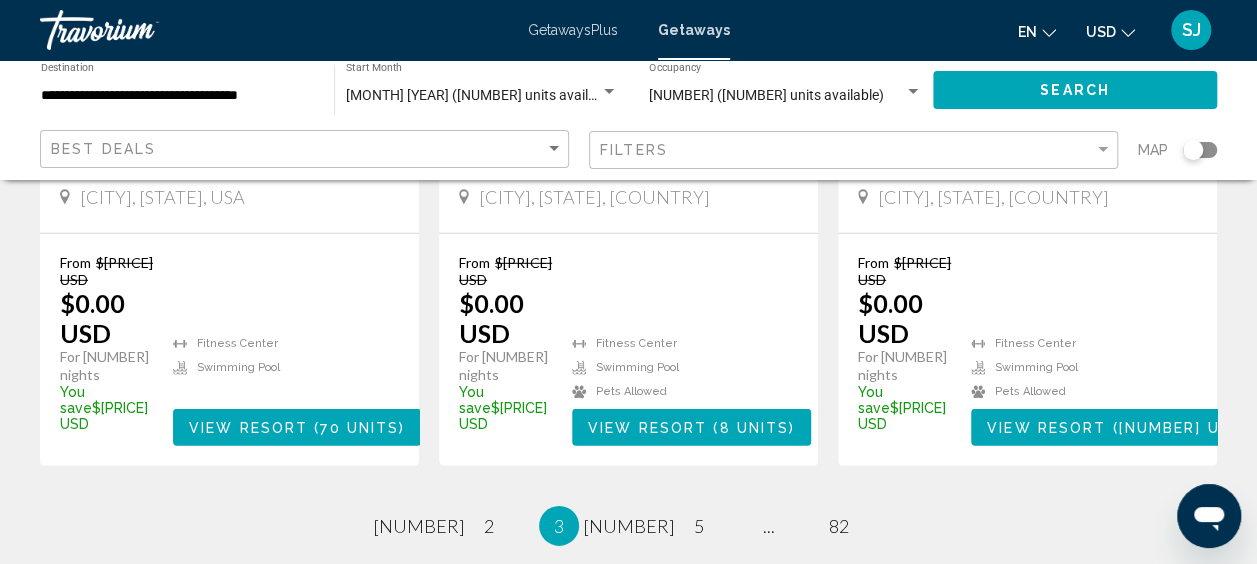 scroll, scrollTop: 2900, scrollLeft: 0, axis: vertical 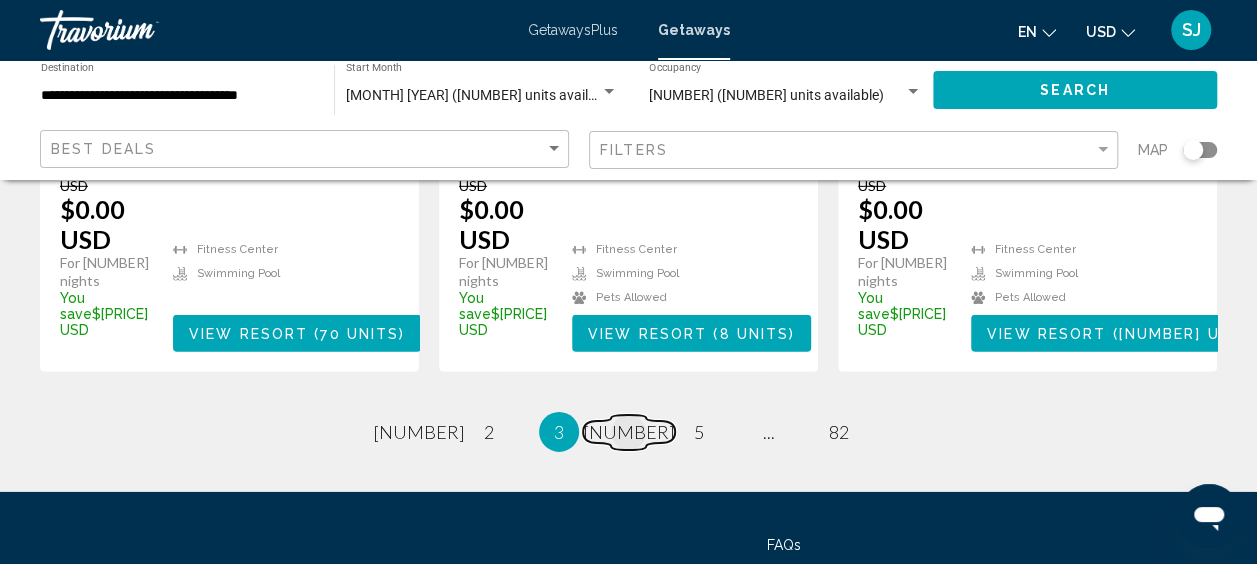 click on "page  4" at bounding box center (418, 432) 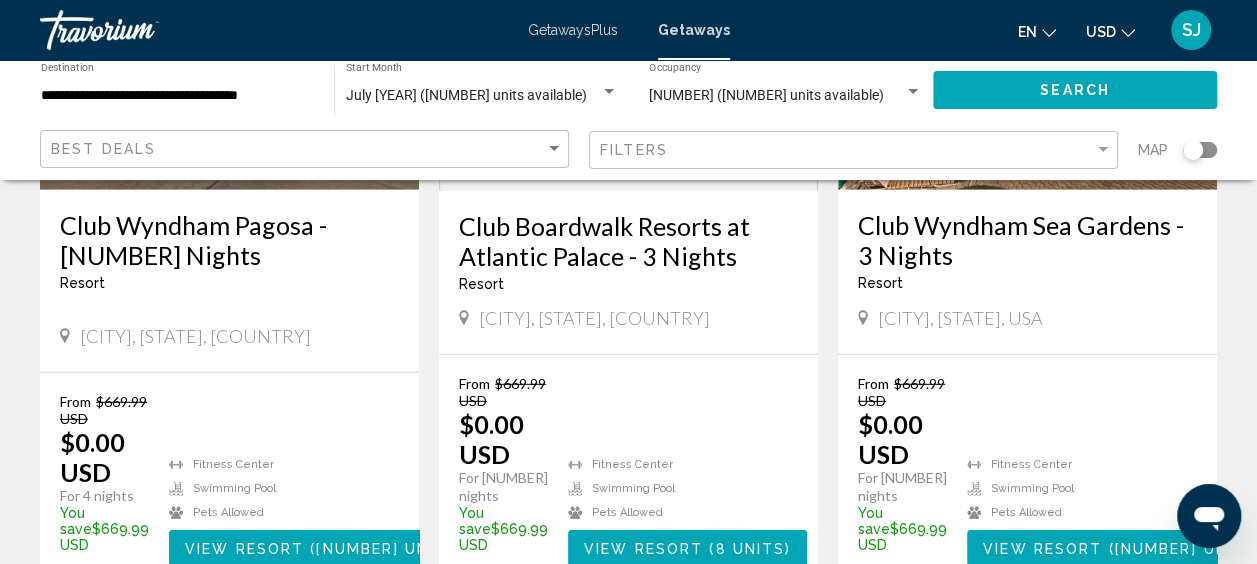 scroll, scrollTop: 2700, scrollLeft: 0, axis: vertical 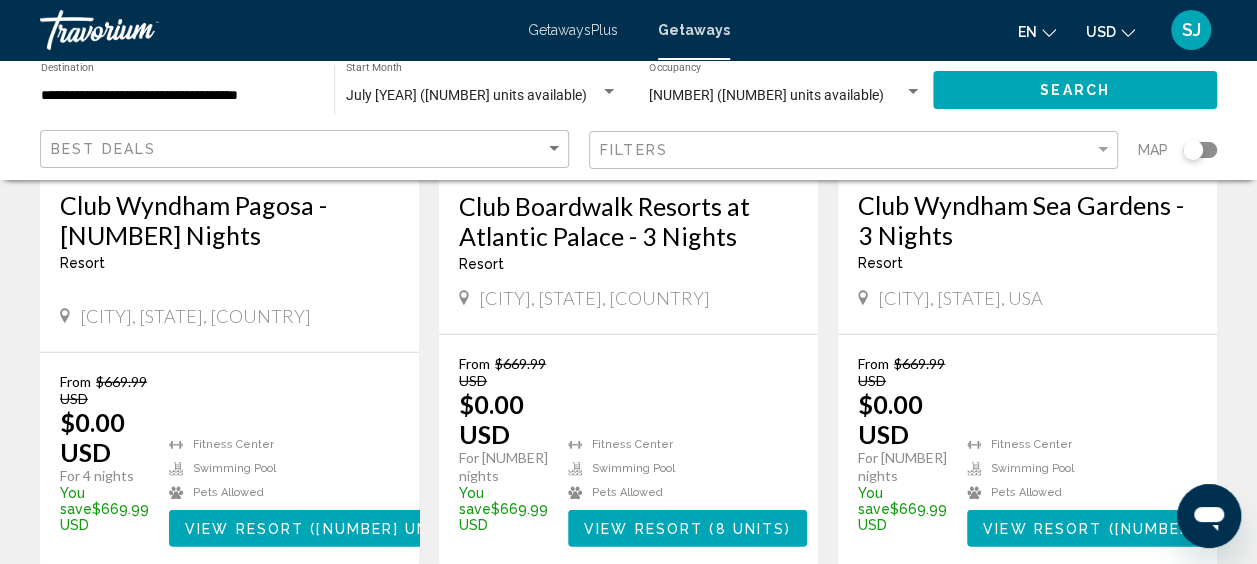 click on "5" at bounding box center [419, 627] 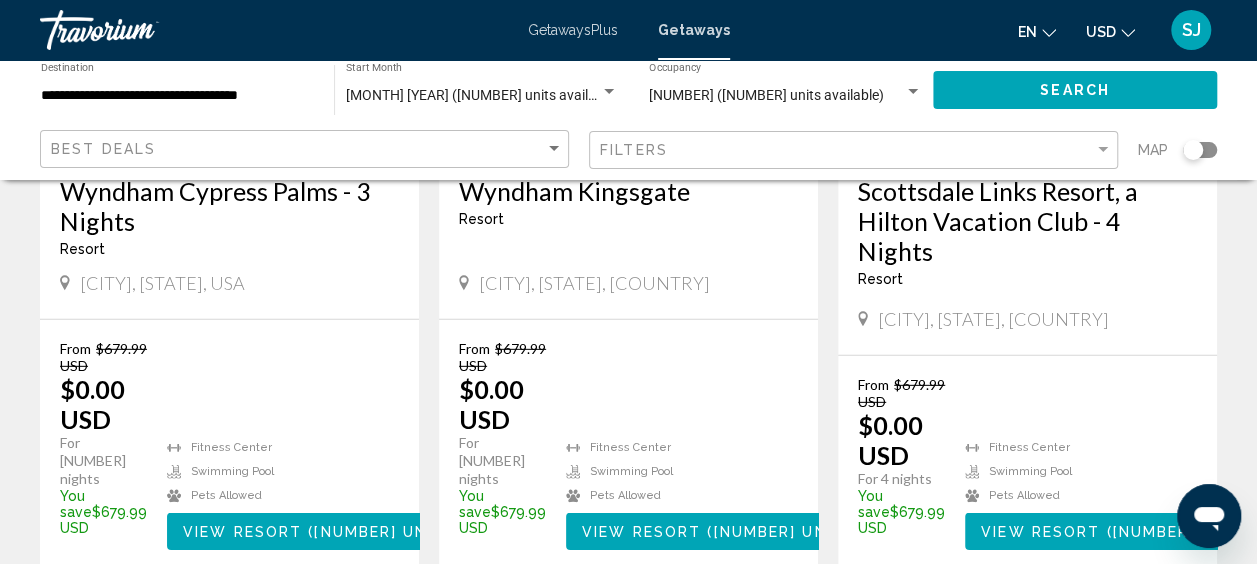 scroll, scrollTop: 2800, scrollLeft: 0, axis: vertical 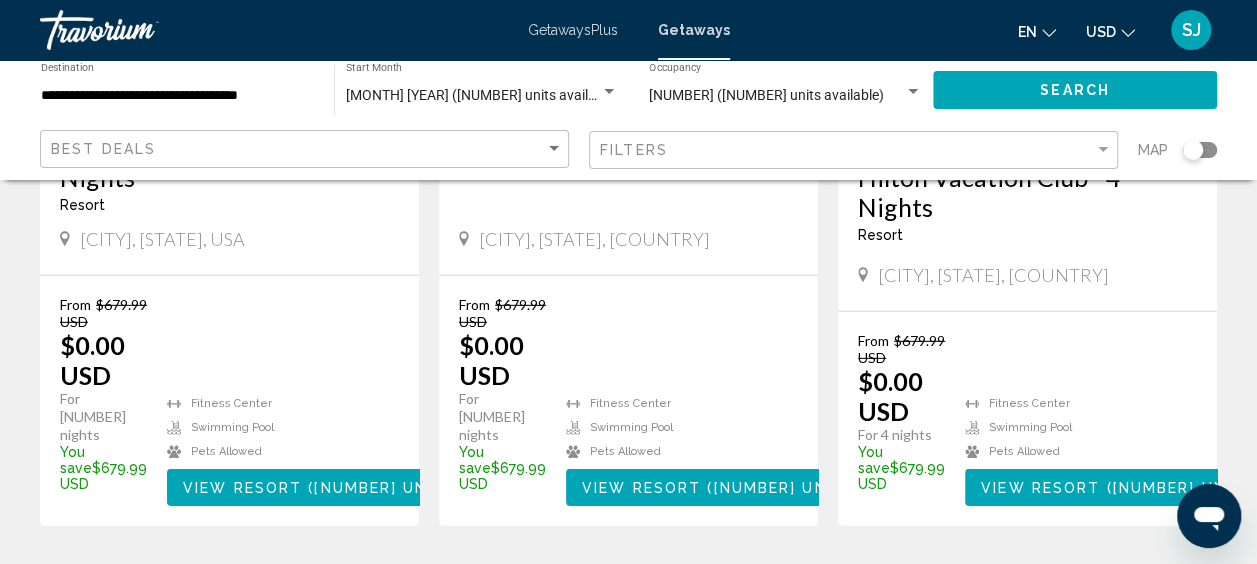 click on "page  6" at bounding box center [418, 586] 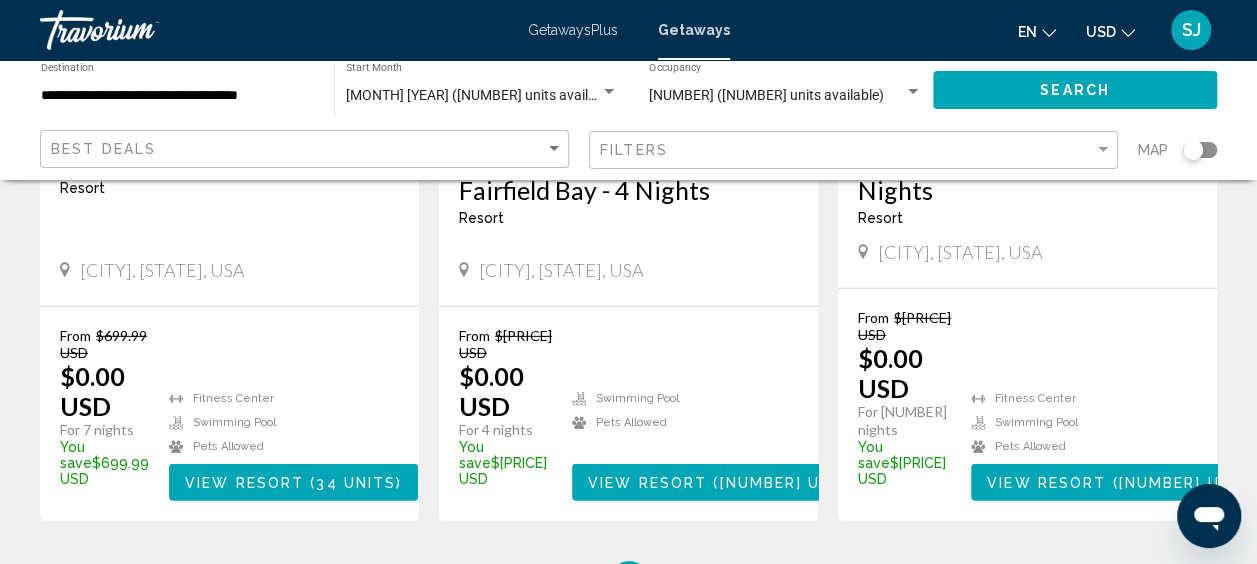 scroll, scrollTop: 2900, scrollLeft: 0, axis: vertical 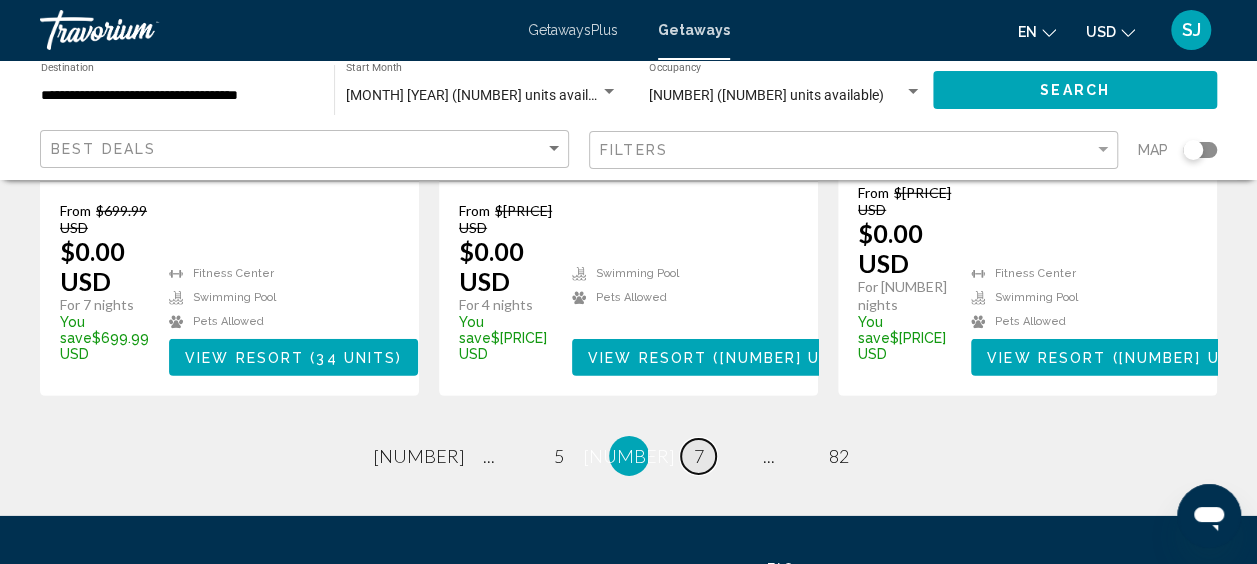 click on "7" at bounding box center (419, 456) 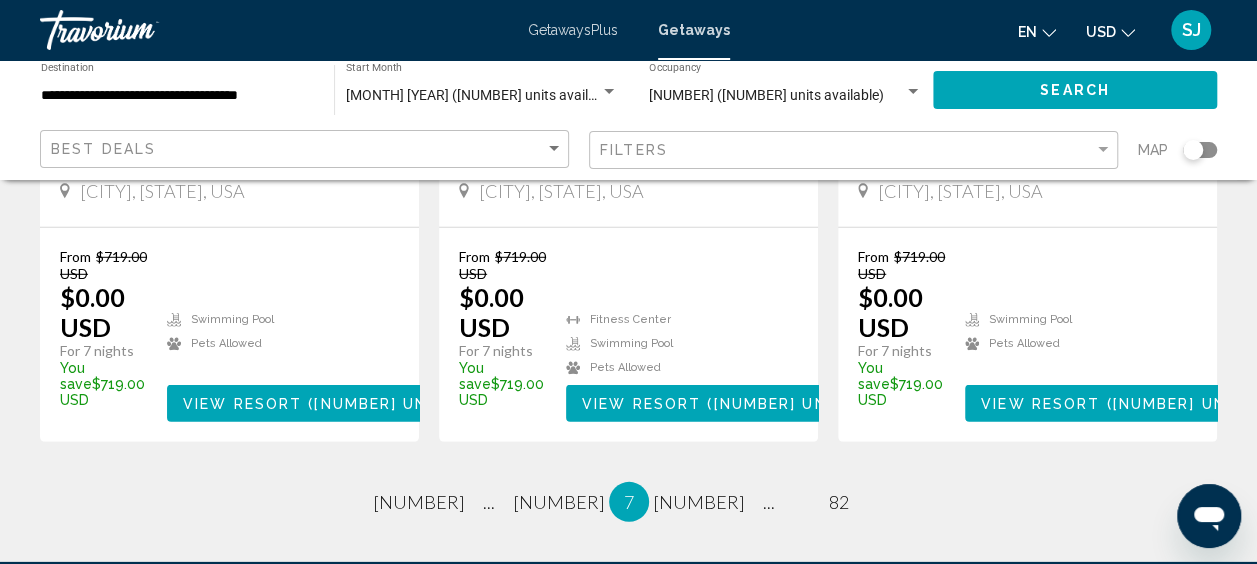 scroll, scrollTop: 2800, scrollLeft: 0, axis: vertical 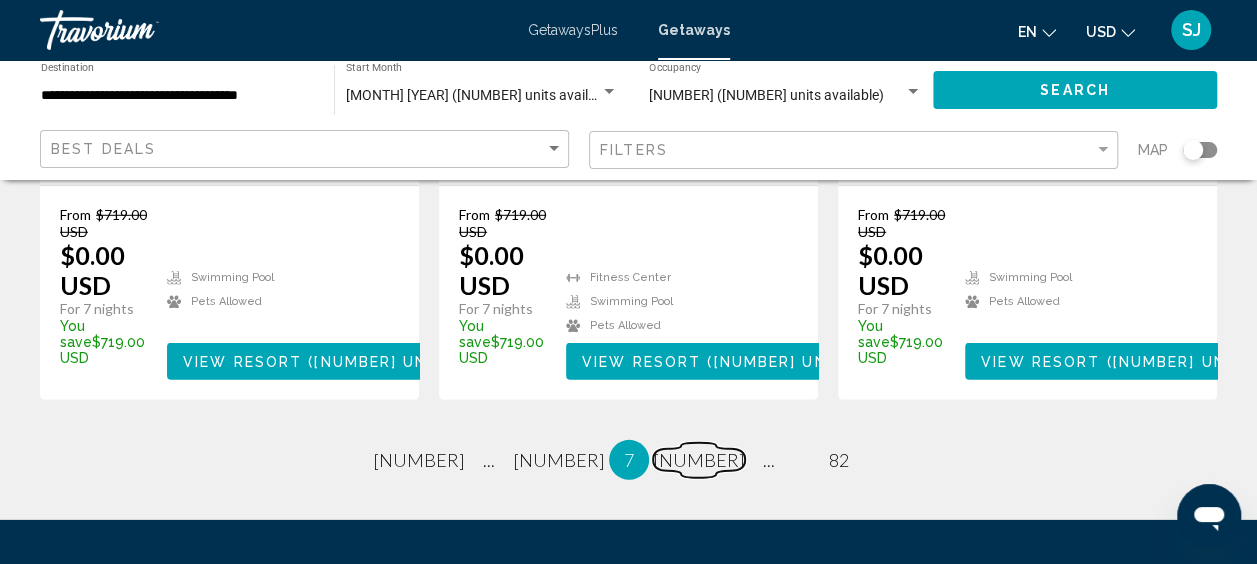 click on "[NUMBER]" at bounding box center (419, 460) 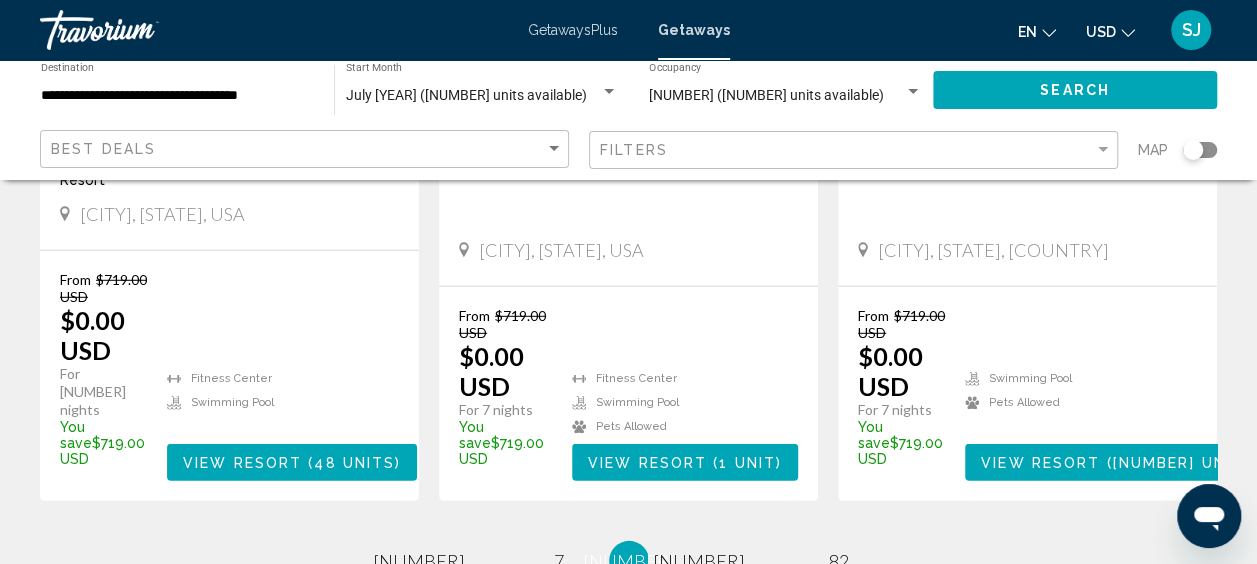 scroll, scrollTop: 2857, scrollLeft: 0, axis: vertical 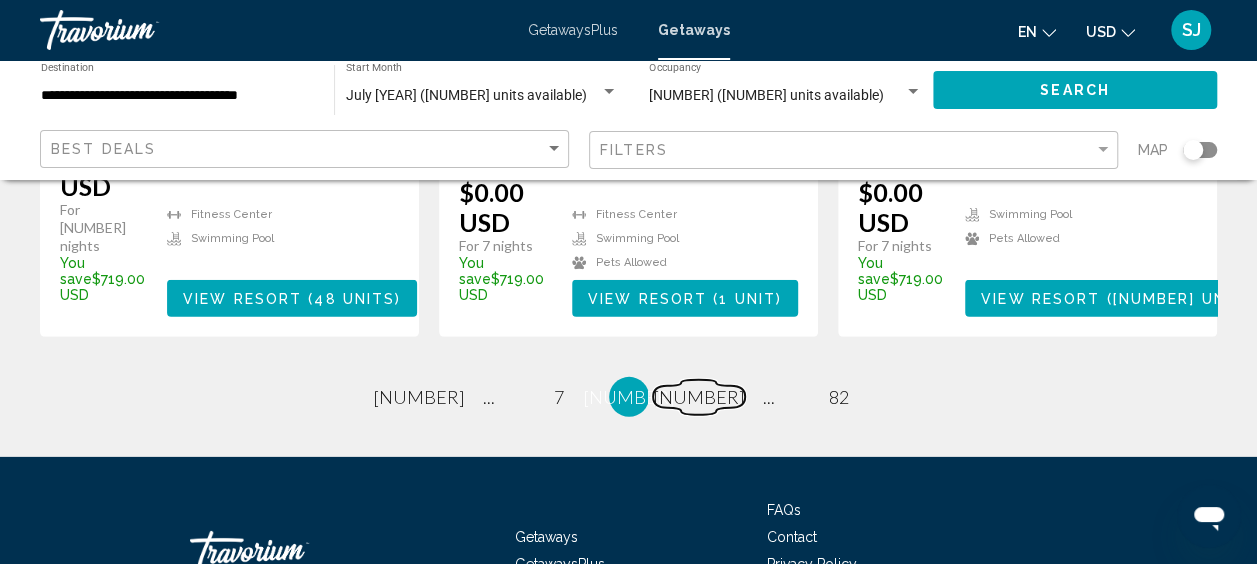 click on "page [NUMBER]" at bounding box center [418, 397] 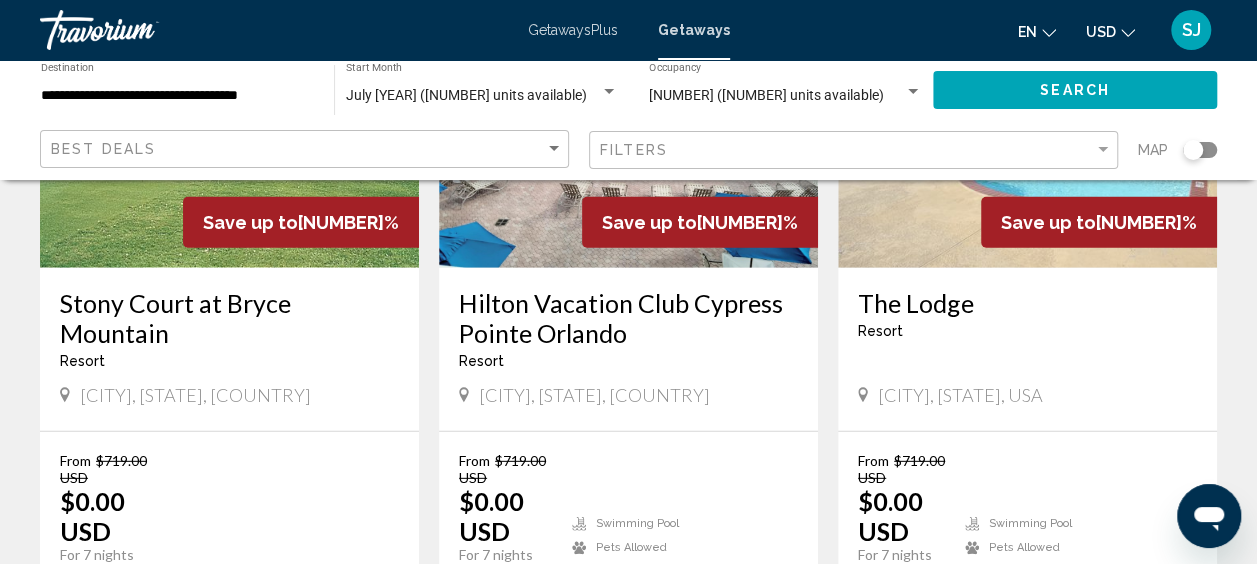 scroll, scrollTop: 2700, scrollLeft: 0, axis: vertical 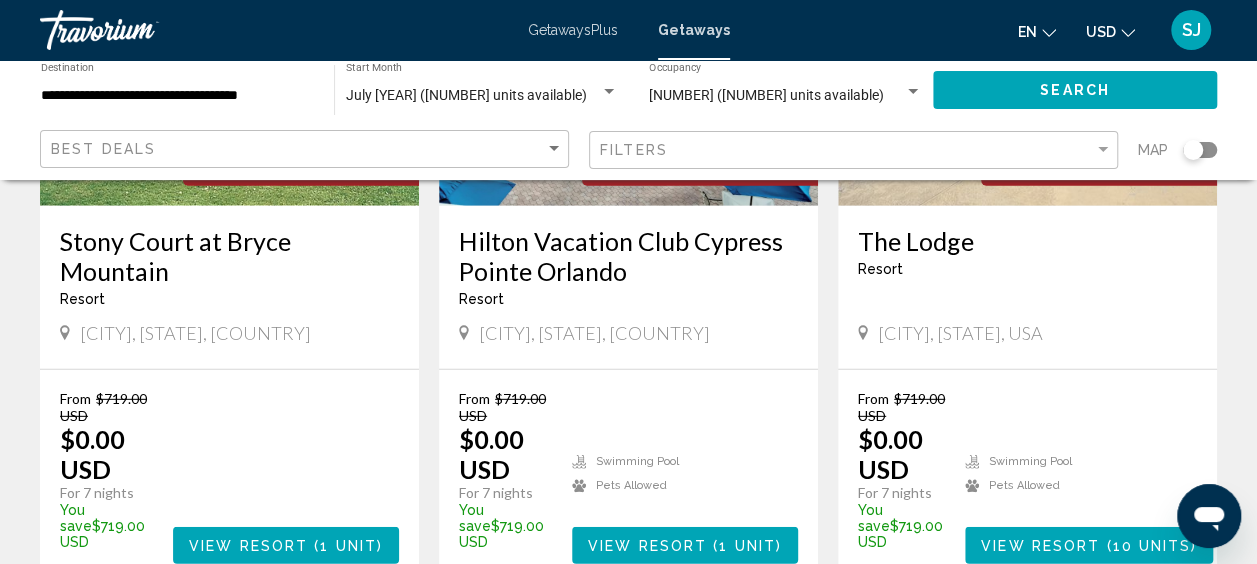 click on "10" at bounding box center (419, 644) 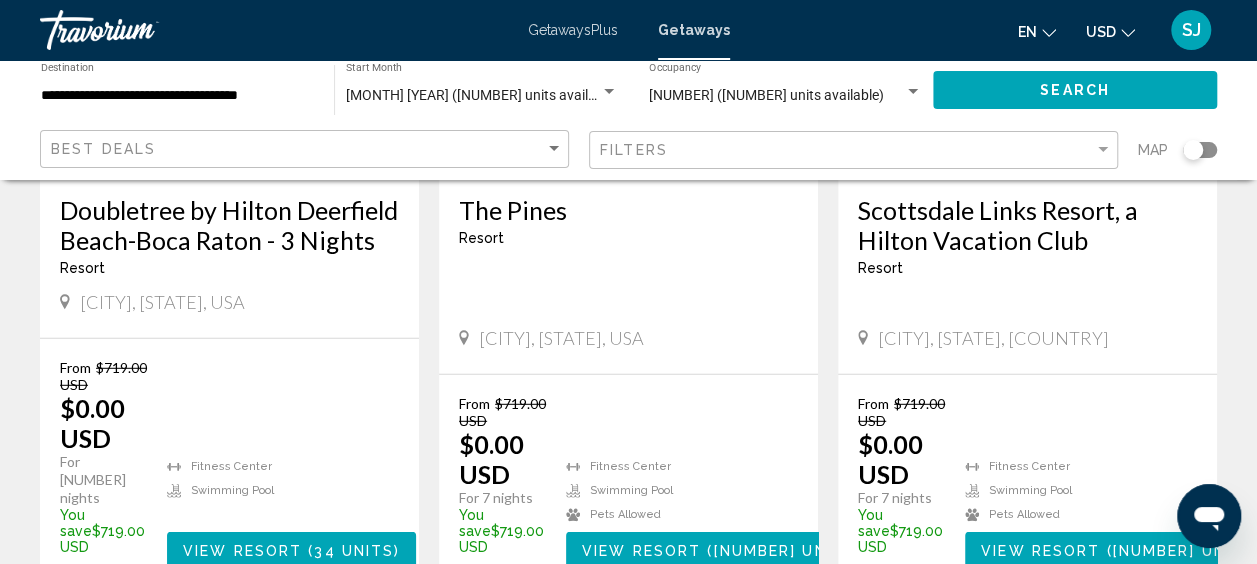 scroll, scrollTop: 2600, scrollLeft: 0, axis: vertical 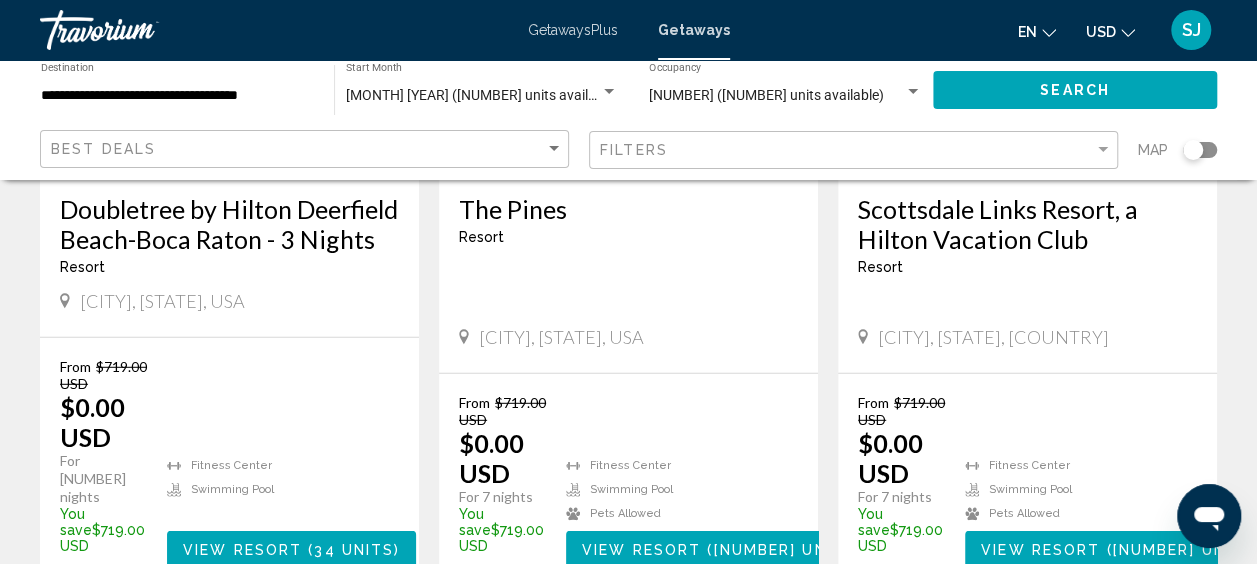 click on "11" at bounding box center (419, 648) 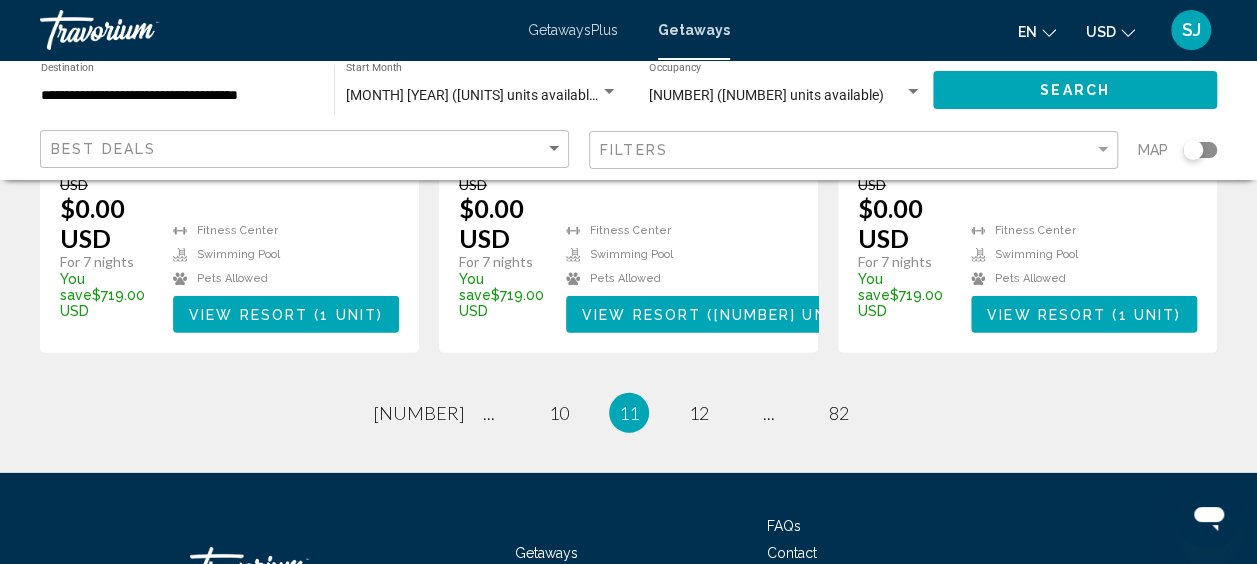 scroll, scrollTop: 2800, scrollLeft: 0, axis: vertical 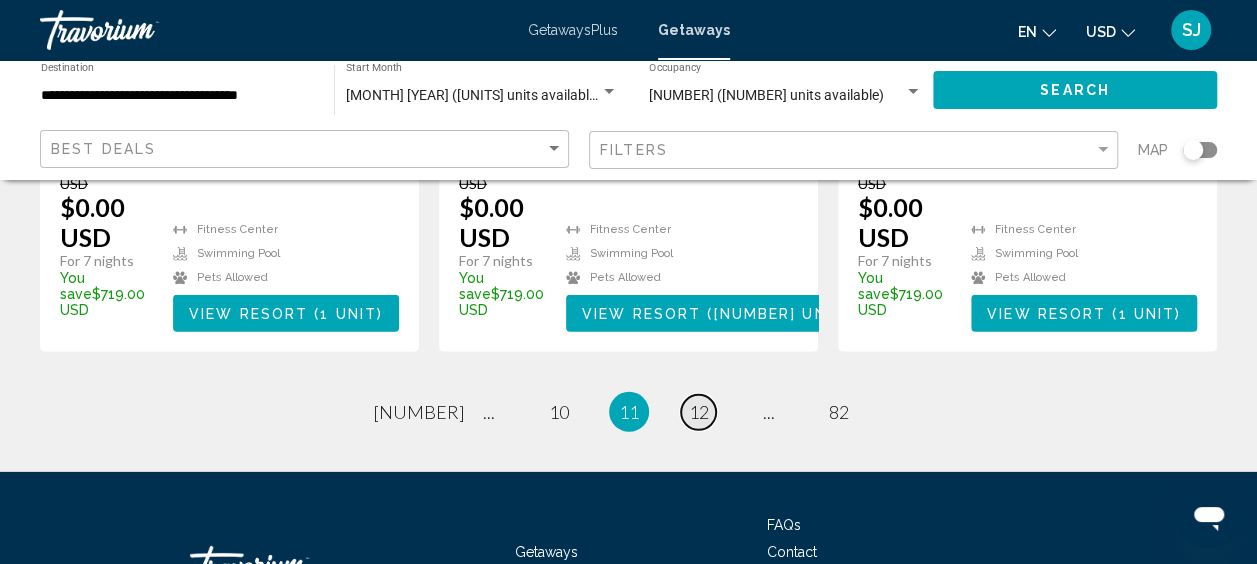 click on "page  12" at bounding box center [418, 412] 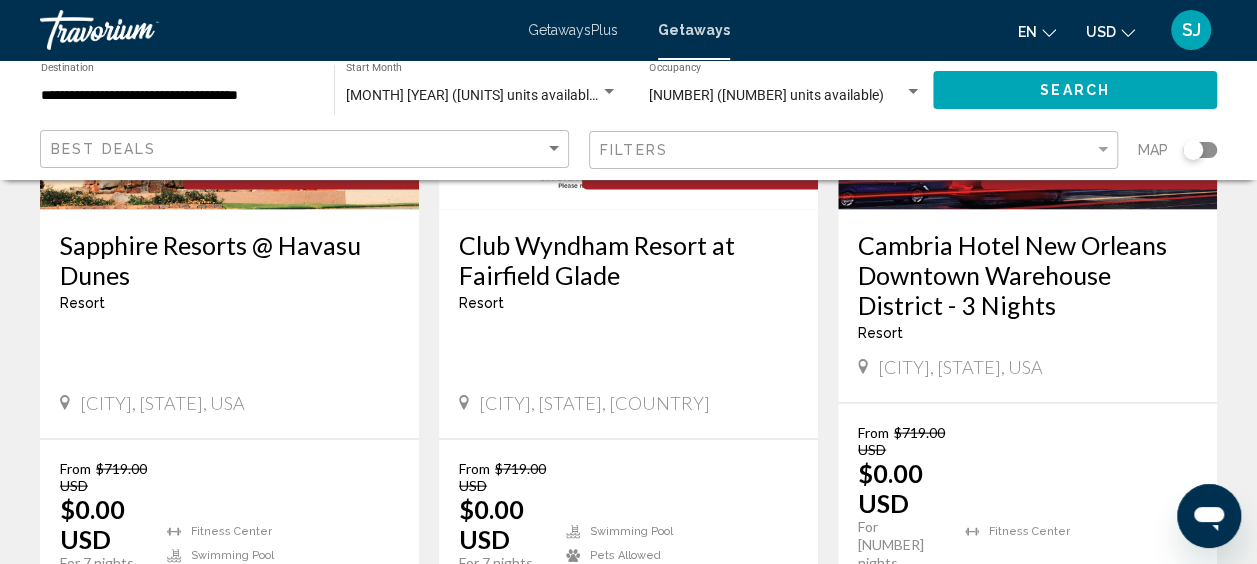 scroll, scrollTop: 1800, scrollLeft: 0, axis: vertical 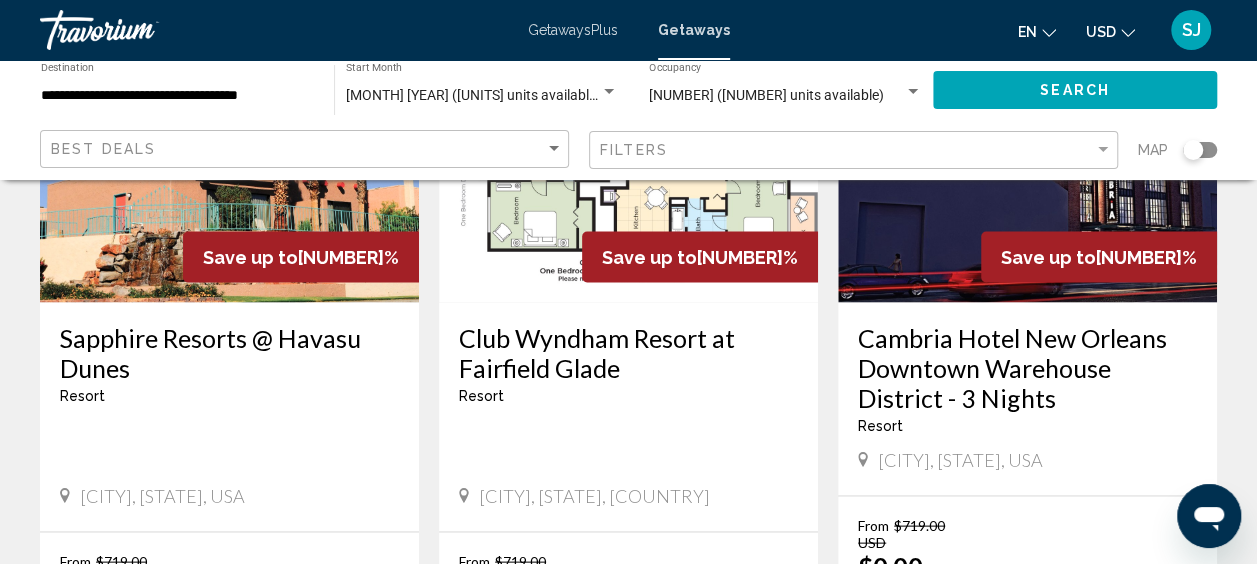click on "GetawaysPlus" at bounding box center (573, 30) 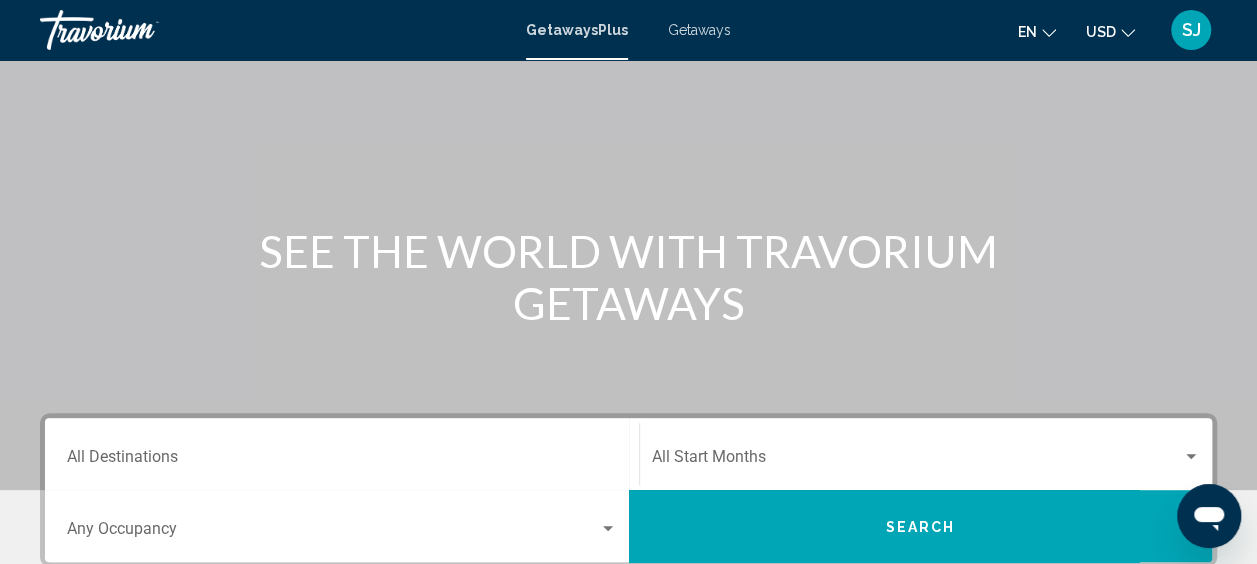 scroll, scrollTop: 300, scrollLeft: 0, axis: vertical 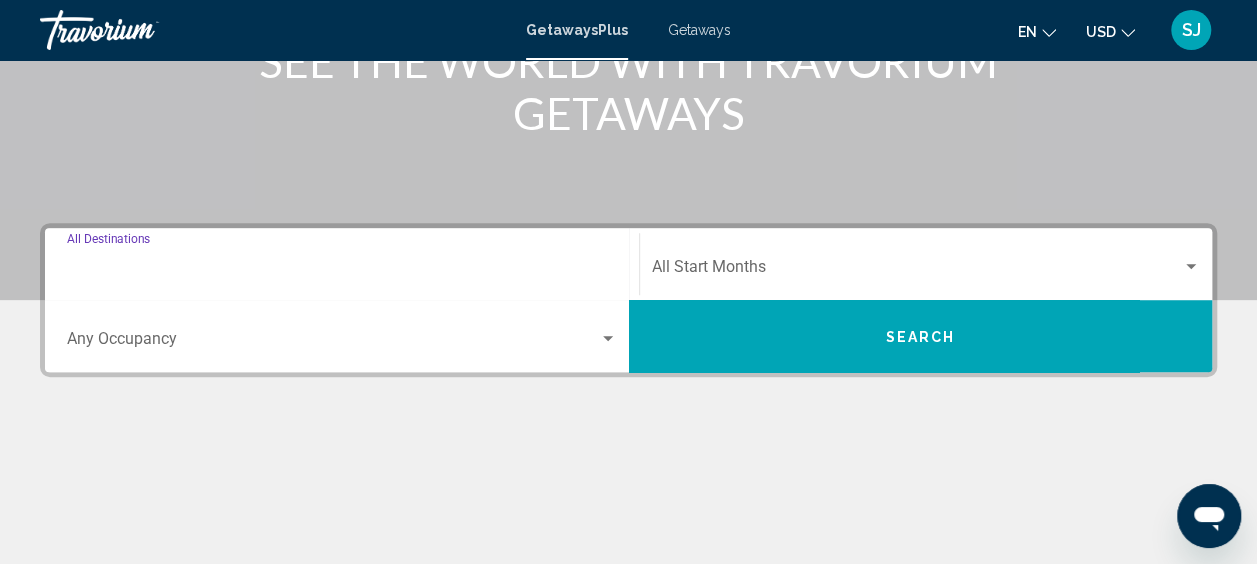 click on "Destination All Destinations" at bounding box center (342, 271) 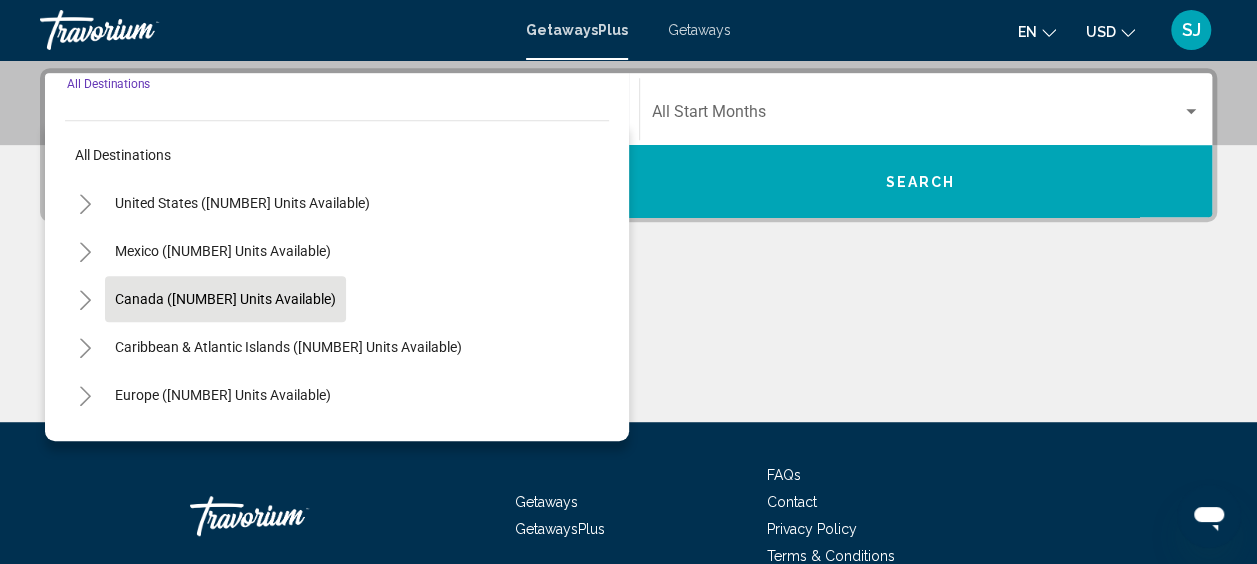 scroll, scrollTop: 458, scrollLeft: 0, axis: vertical 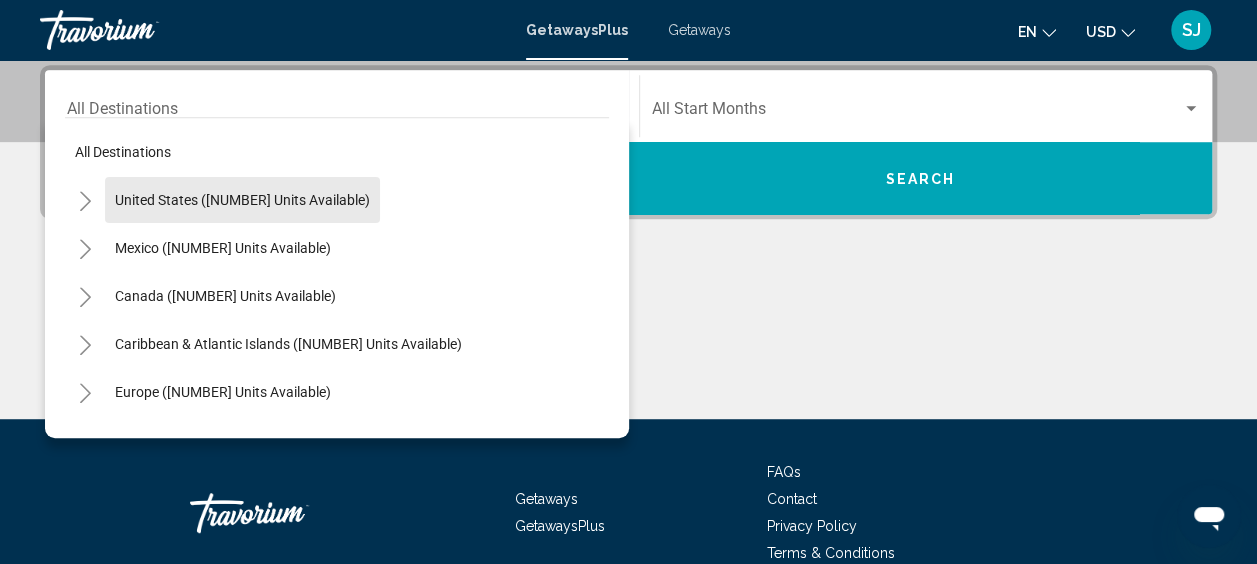 click on "United States ([NUMBER] units available)" at bounding box center [242, 200] 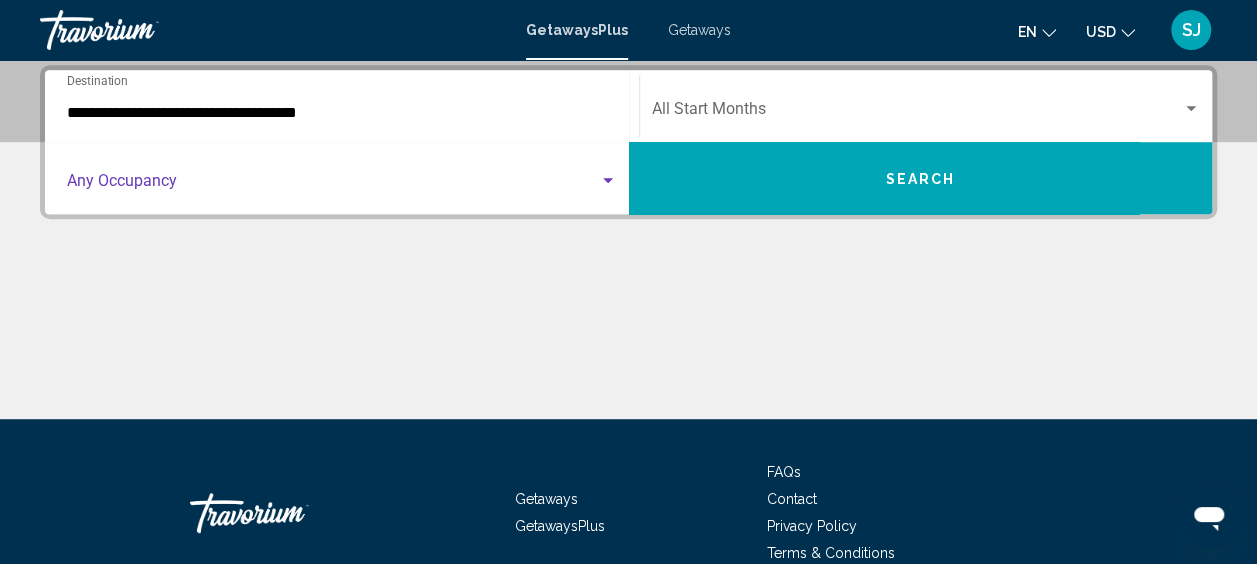 click at bounding box center (333, 185) 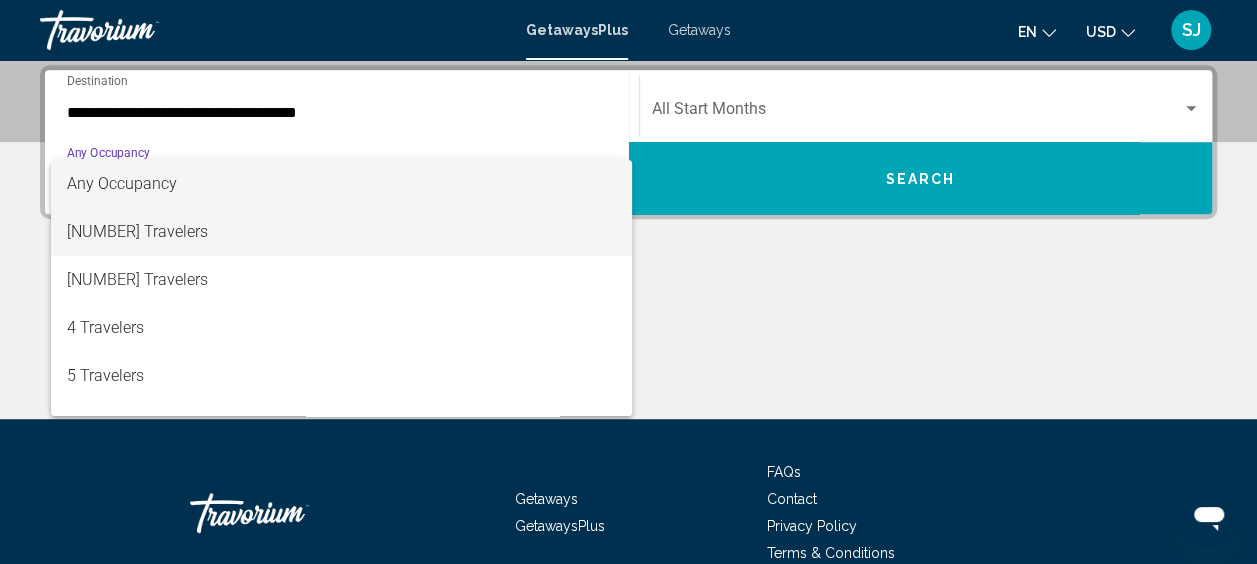 click on "[NUMBER] Travelers" at bounding box center (342, 232) 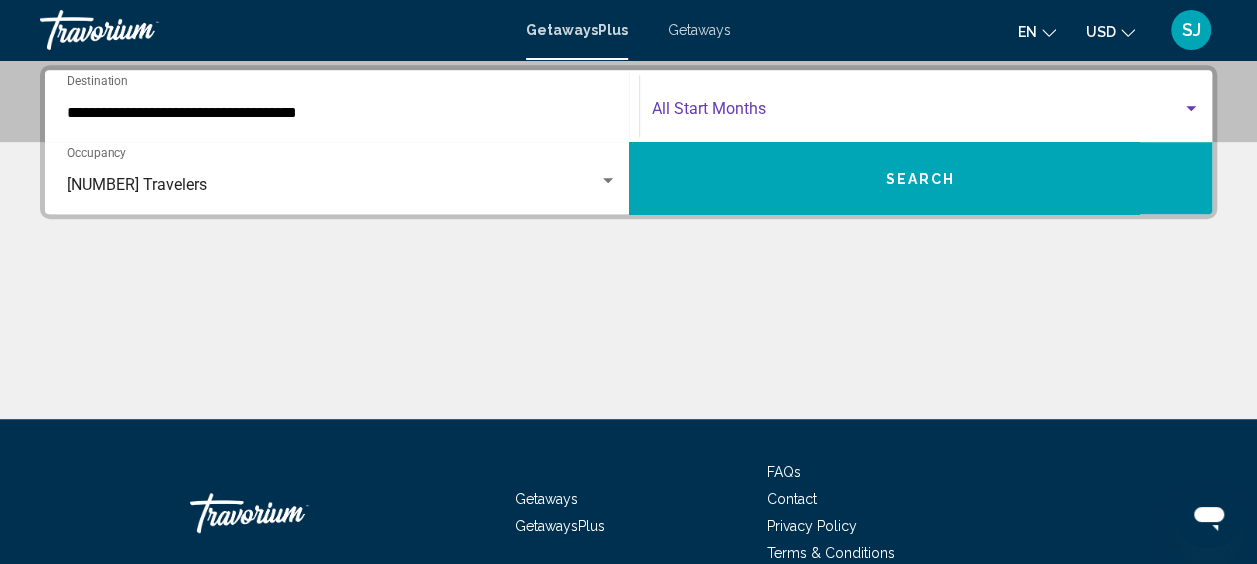 click at bounding box center (1191, 109) 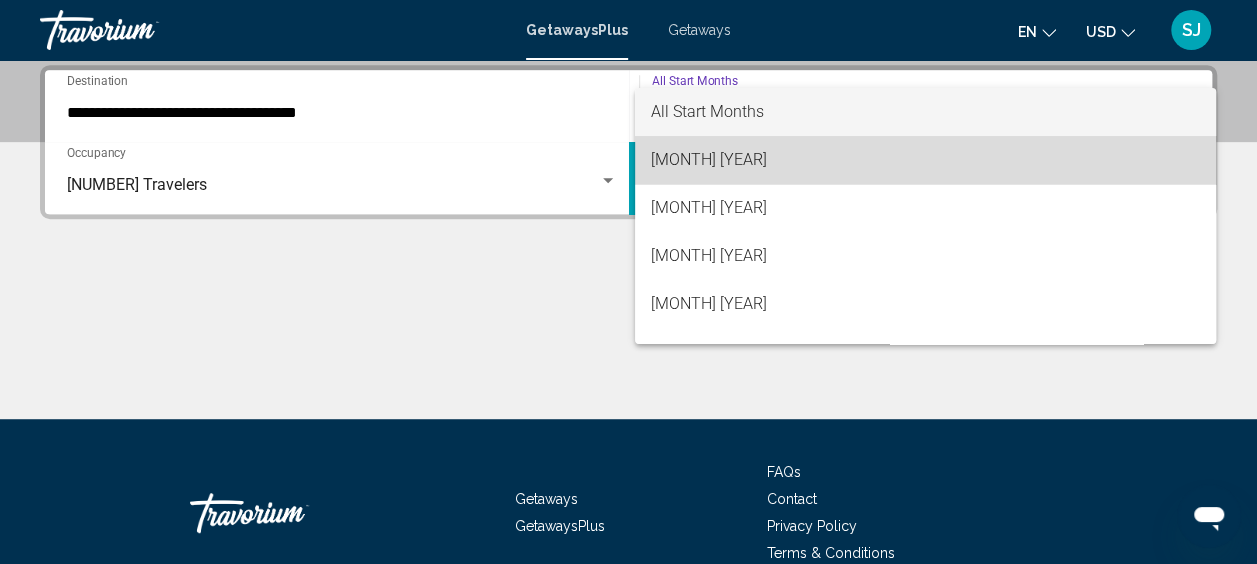 click on "[MONTH] [YEAR]" at bounding box center (925, 160) 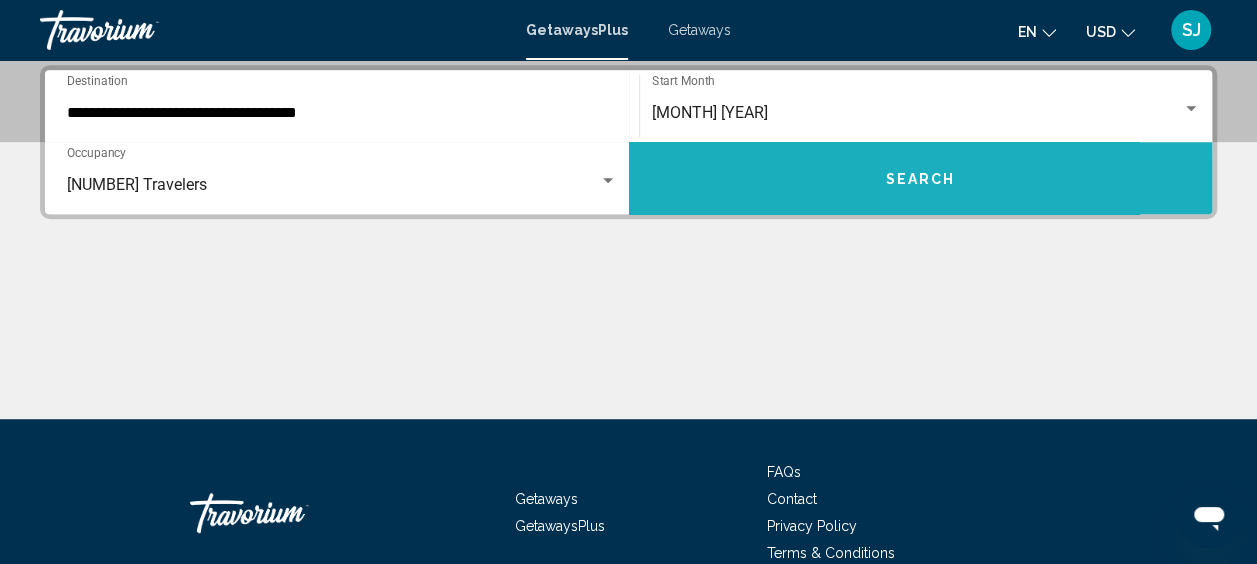 click on "Search" at bounding box center [921, 178] 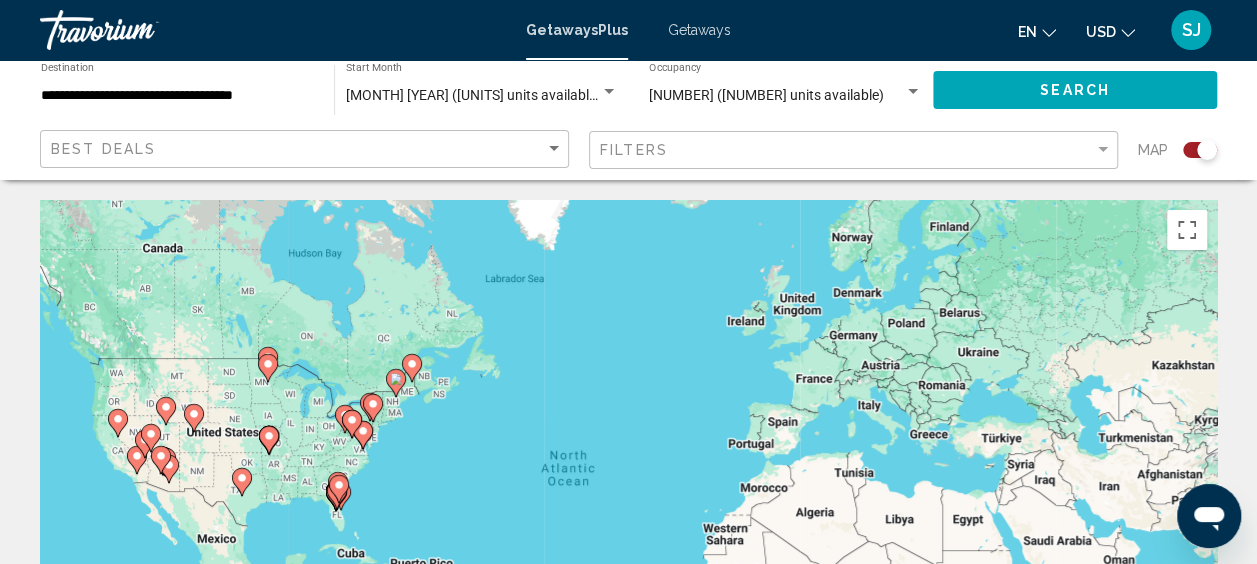 click at bounding box center [137, 456] 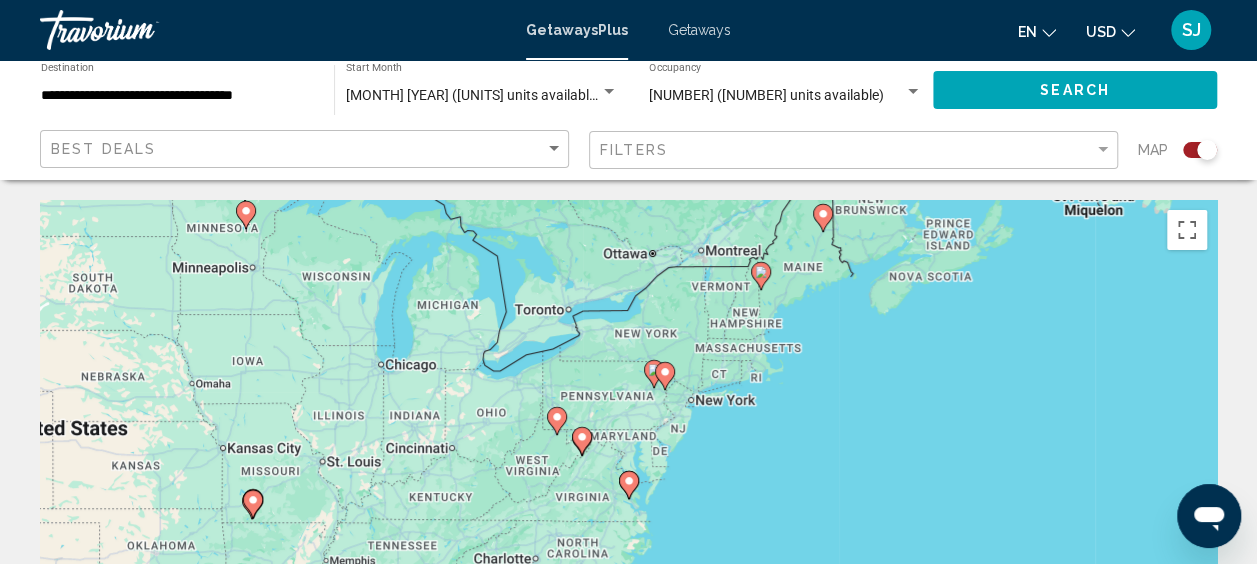 click at bounding box center (653, 374) 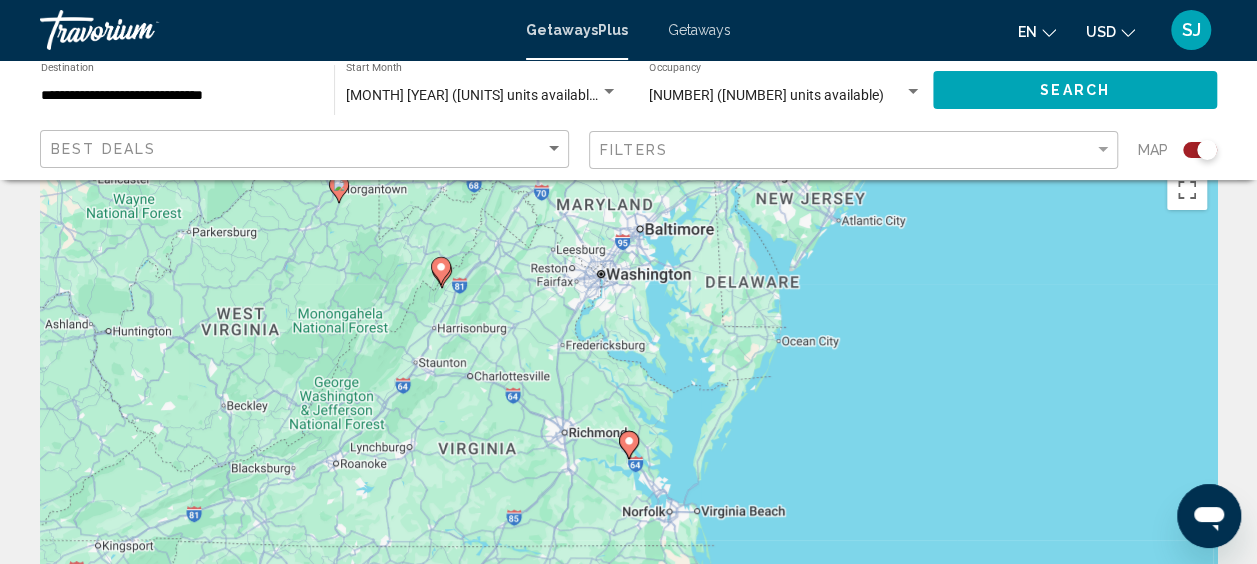 scroll, scrollTop: 0, scrollLeft: 0, axis: both 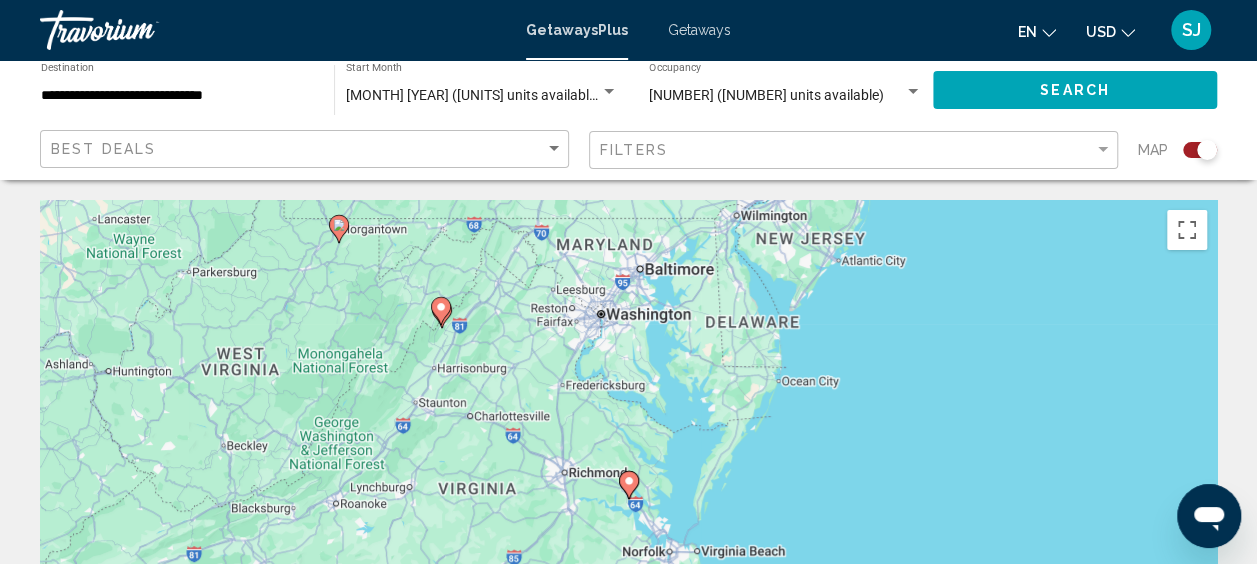 click at bounding box center (339, 225) 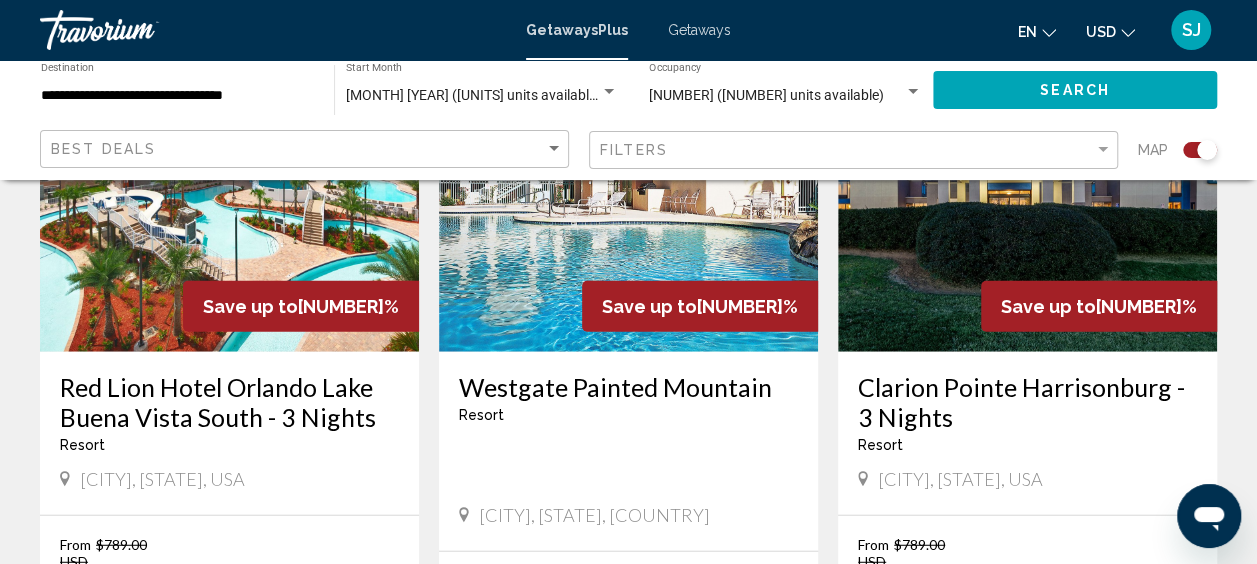 scroll, scrollTop: 2300, scrollLeft: 0, axis: vertical 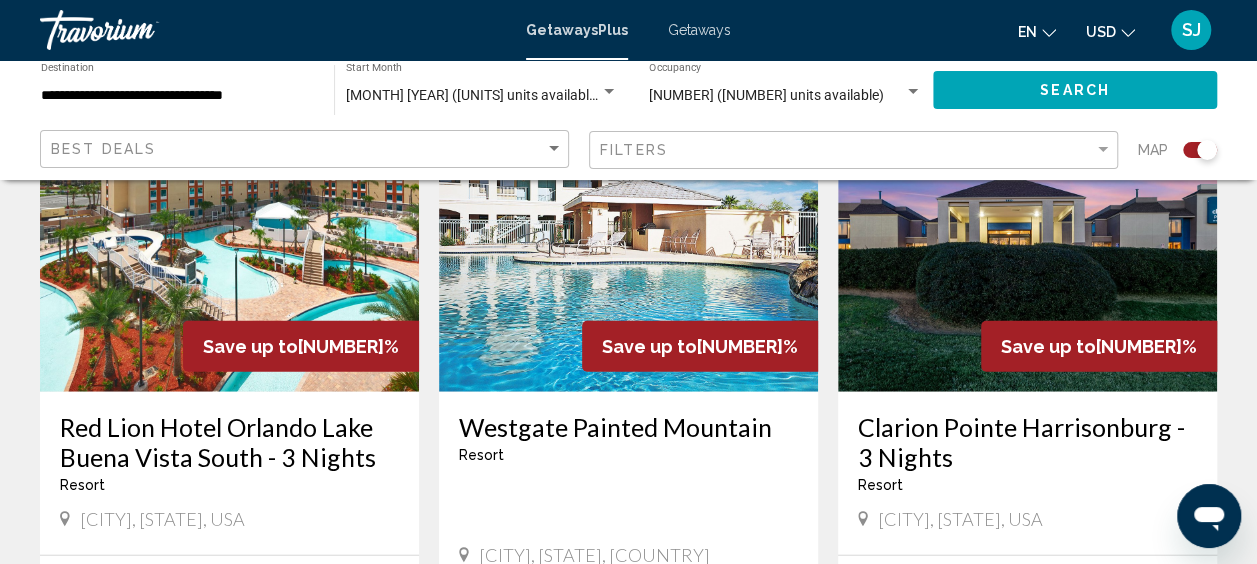click on "Clarion Pointe Harrisonburg - 3 Nights" at bounding box center (1027, 442) 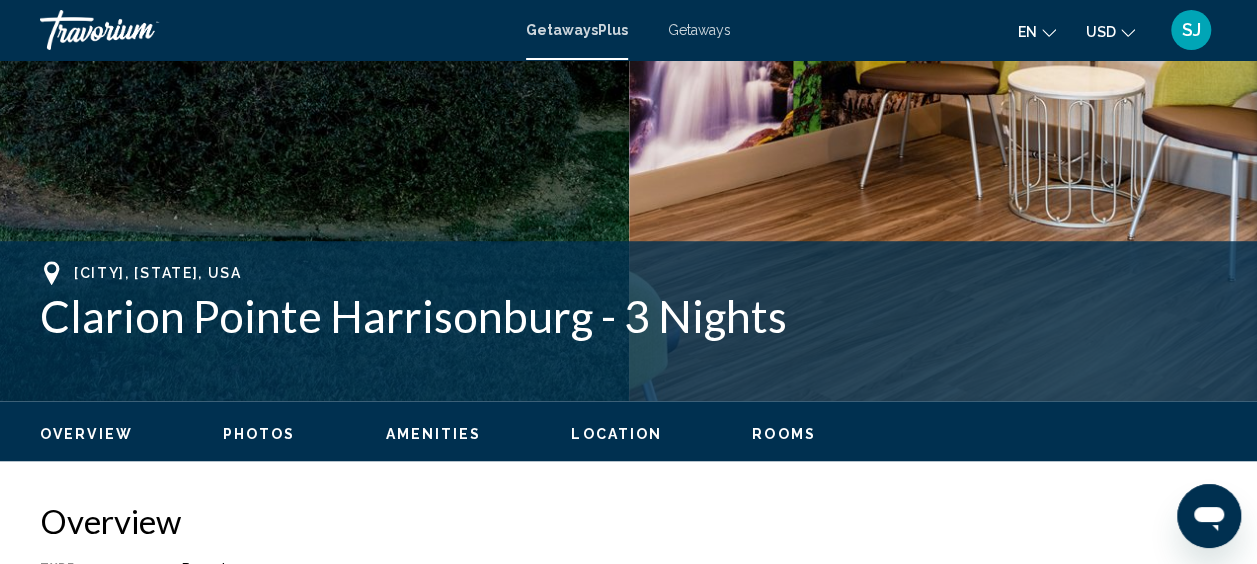 scroll, scrollTop: 752, scrollLeft: 0, axis: vertical 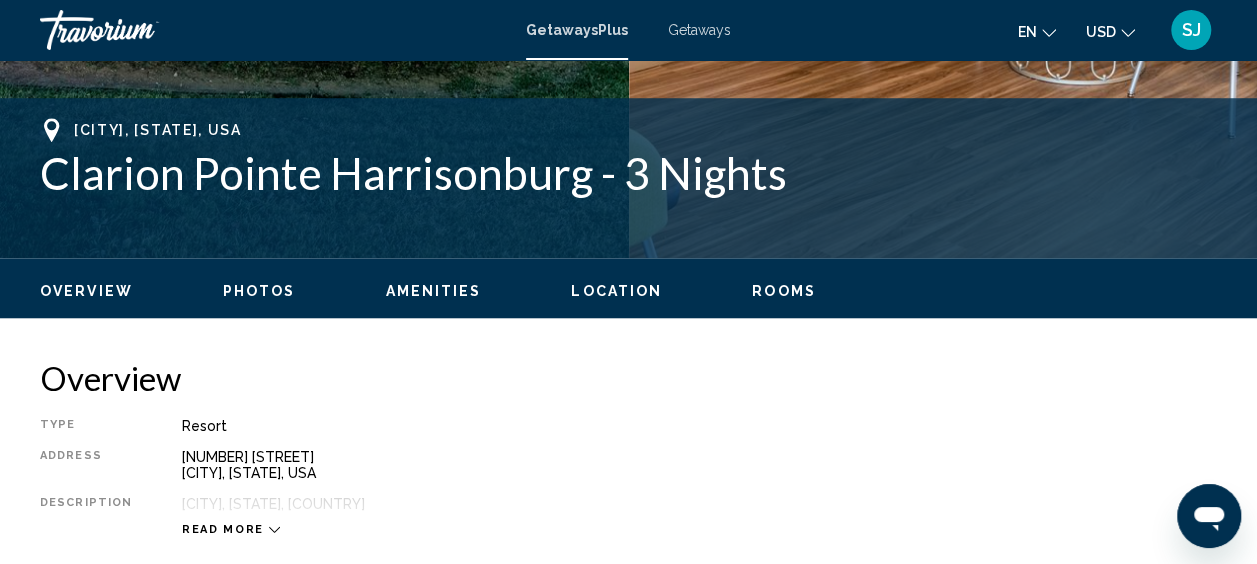 click on "Location" at bounding box center [616, 291] 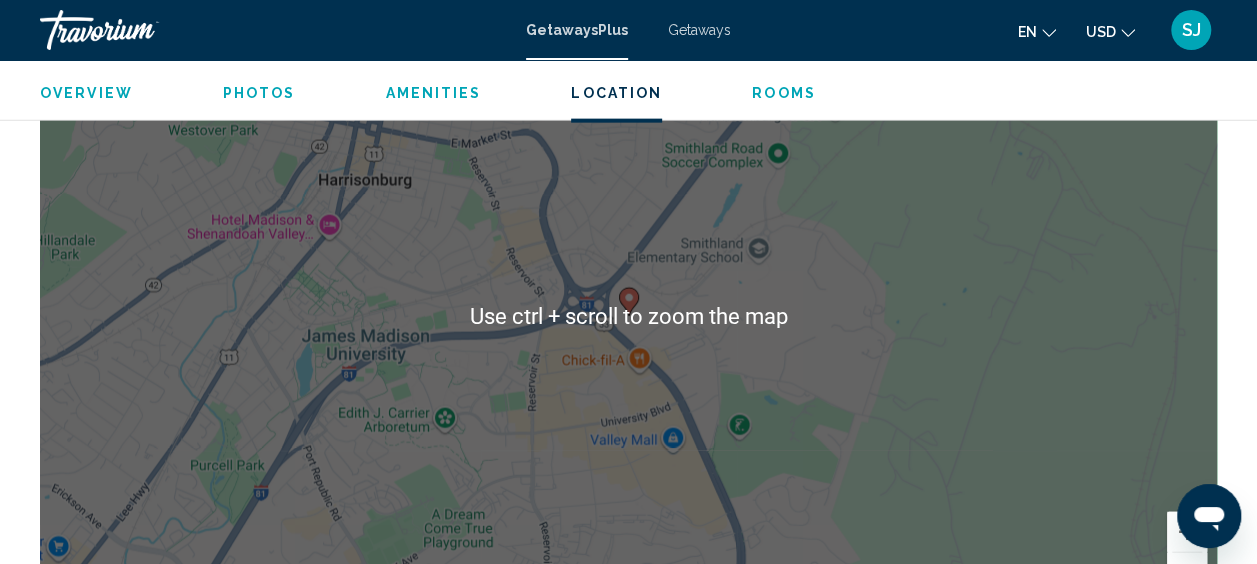 scroll, scrollTop: 2166, scrollLeft: 0, axis: vertical 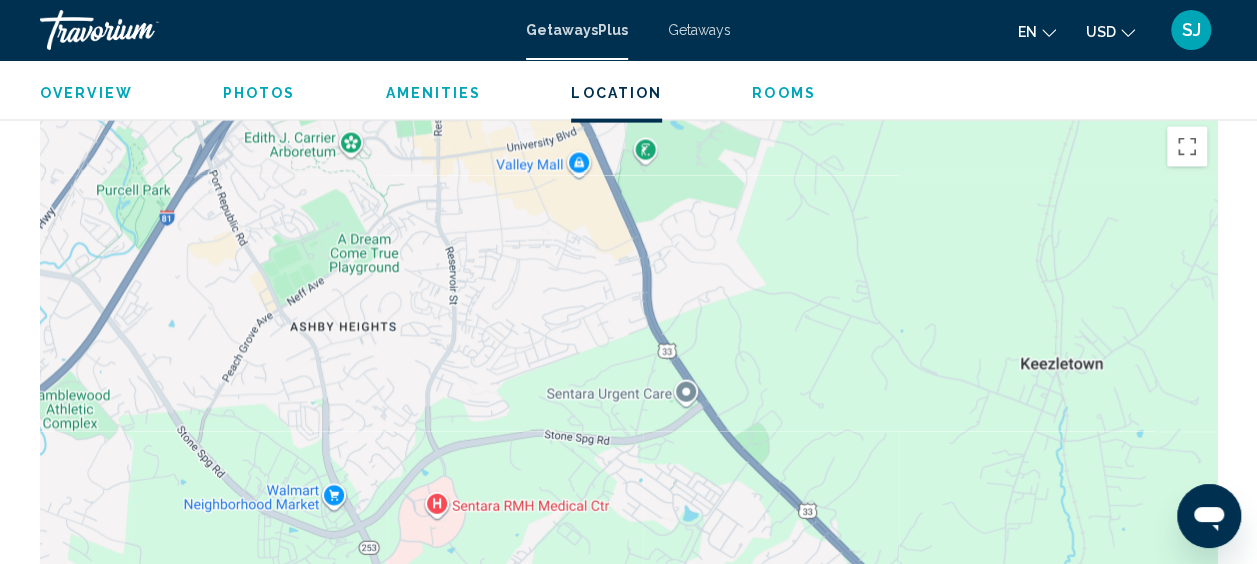 drag, startPoint x: 556, startPoint y: 489, endPoint x: 454, endPoint y: 123, distance: 379.94736 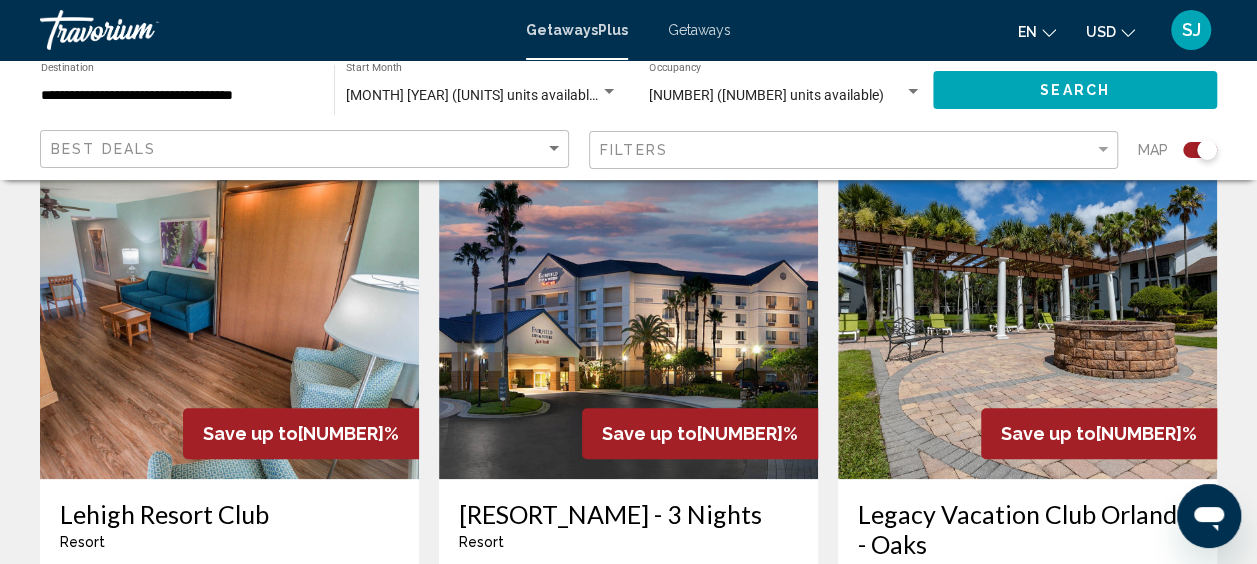 scroll, scrollTop: 700, scrollLeft: 0, axis: vertical 